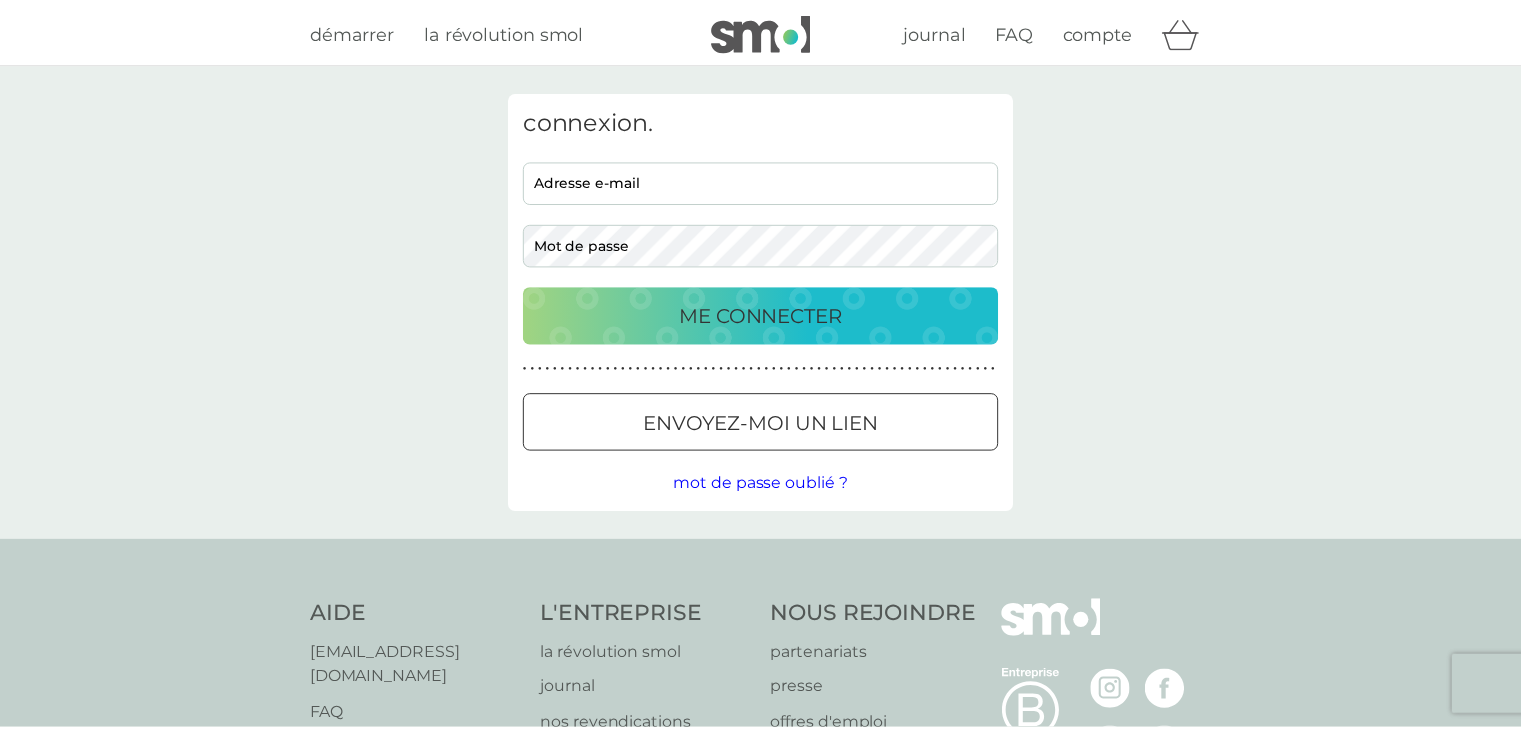 scroll, scrollTop: 0, scrollLeft: 0, axis: both 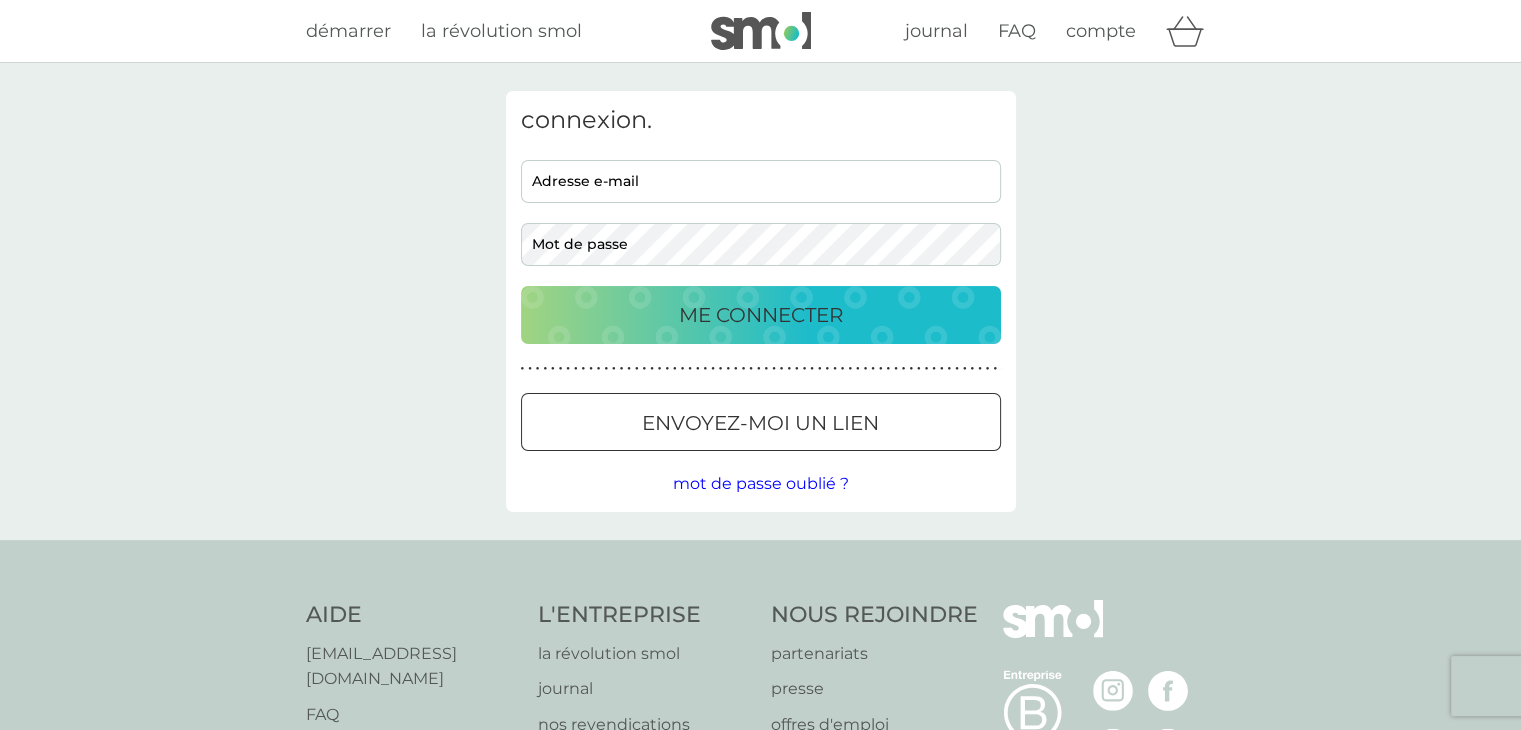 type on "Hoangdv13011999@gmail.com" 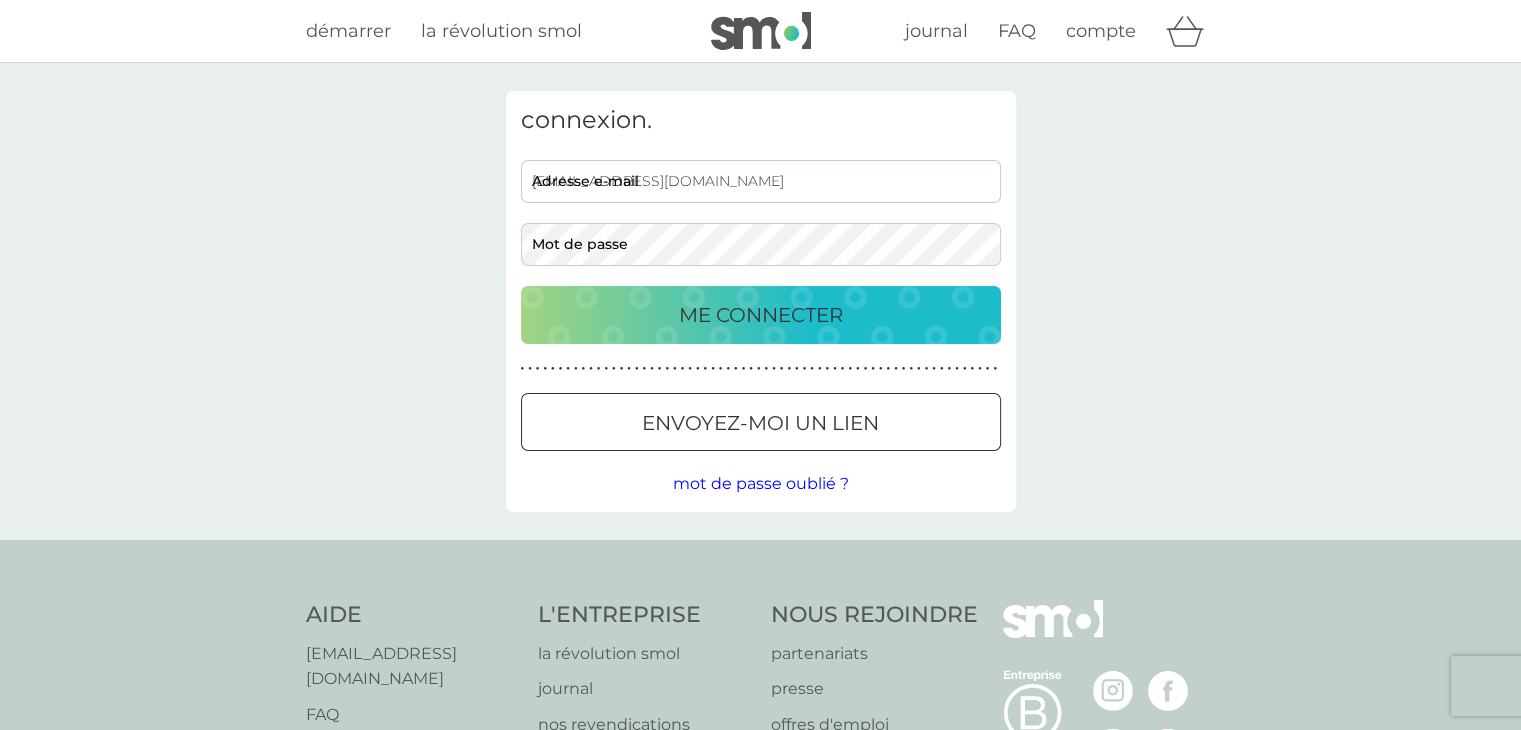 click on "ME CONNECTER" at bounding box center [761, 315] 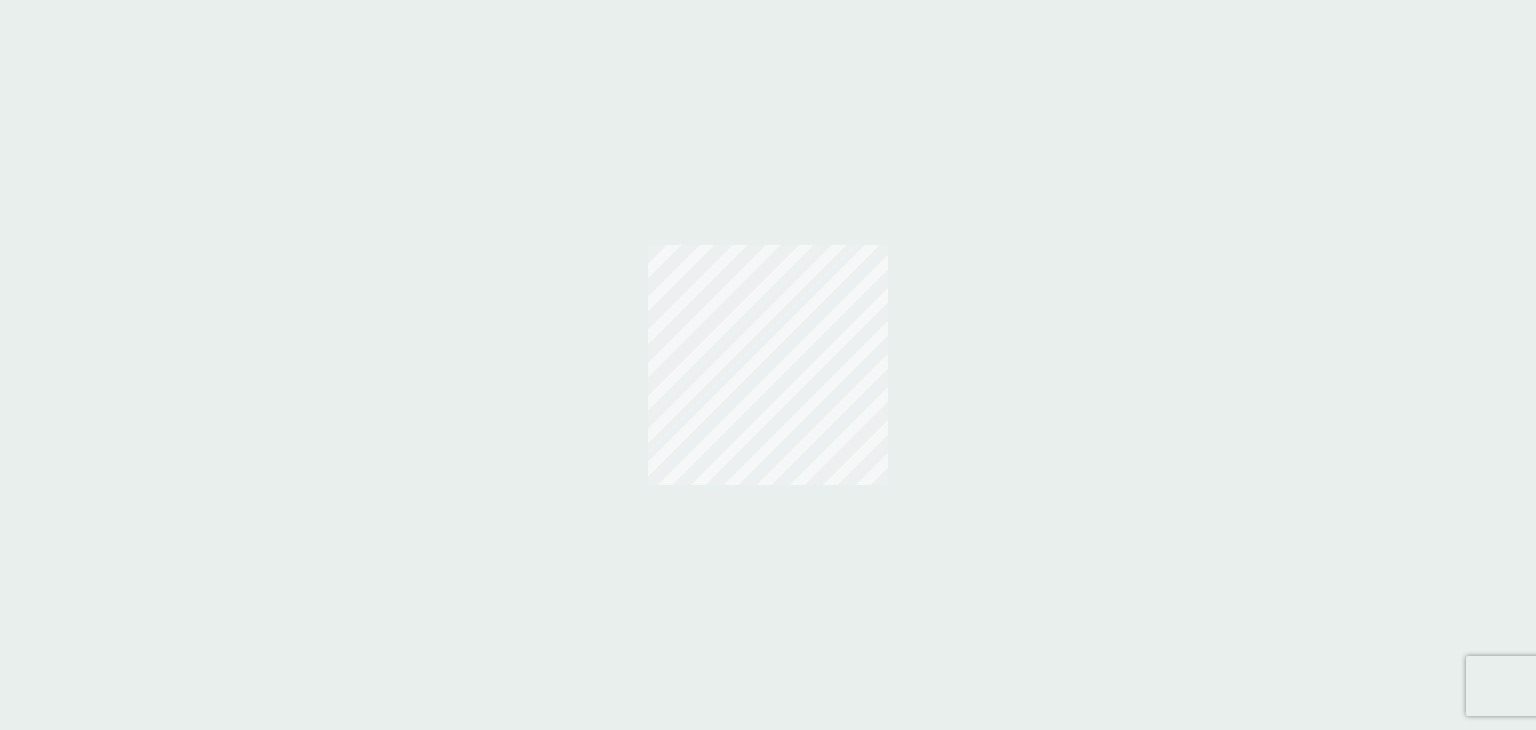 scroll, scrollTop: 0, scrollLeft: 0, axis: both 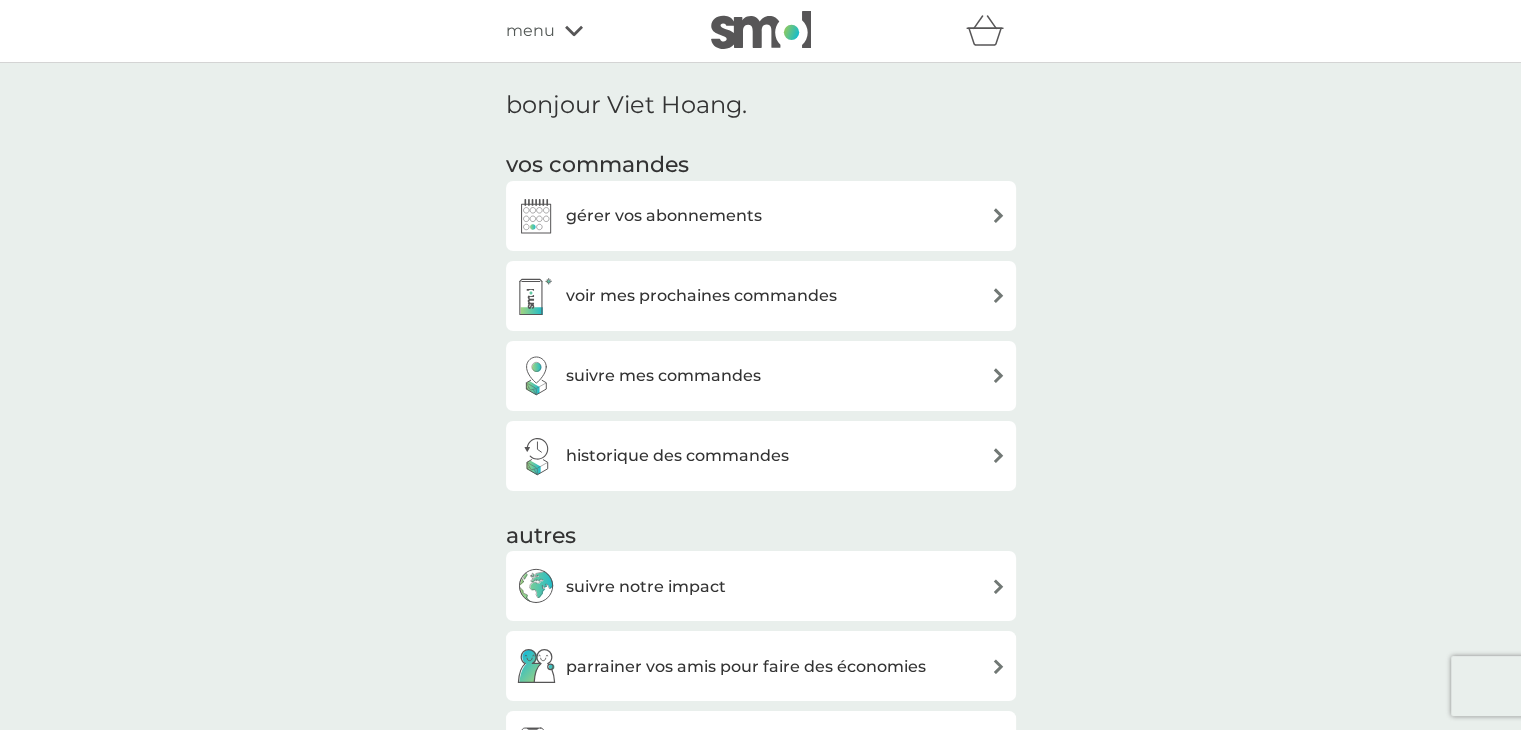click on "suivre mes commandes" at bounding box center [663, 376] 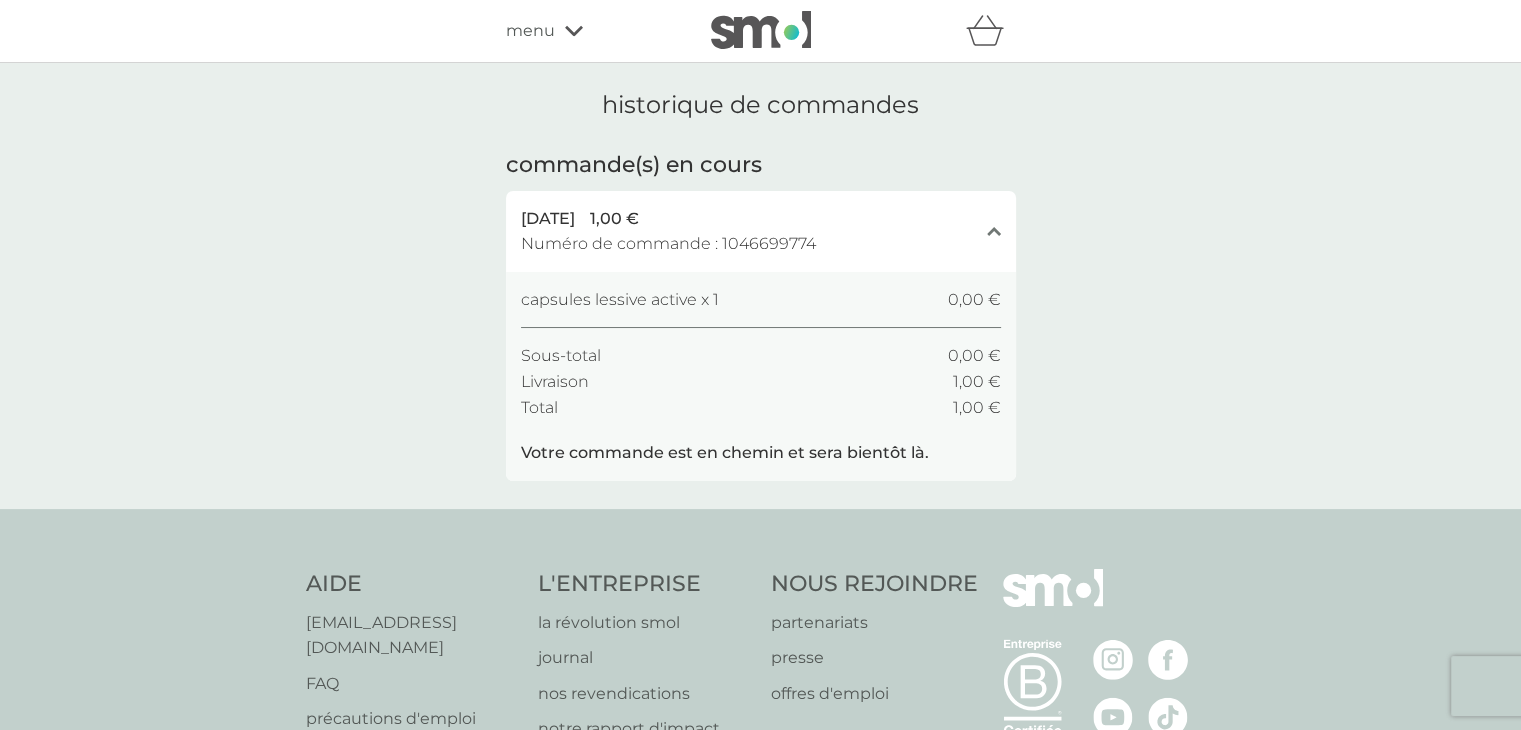 click on "menu" at bounding box center (591, 31) 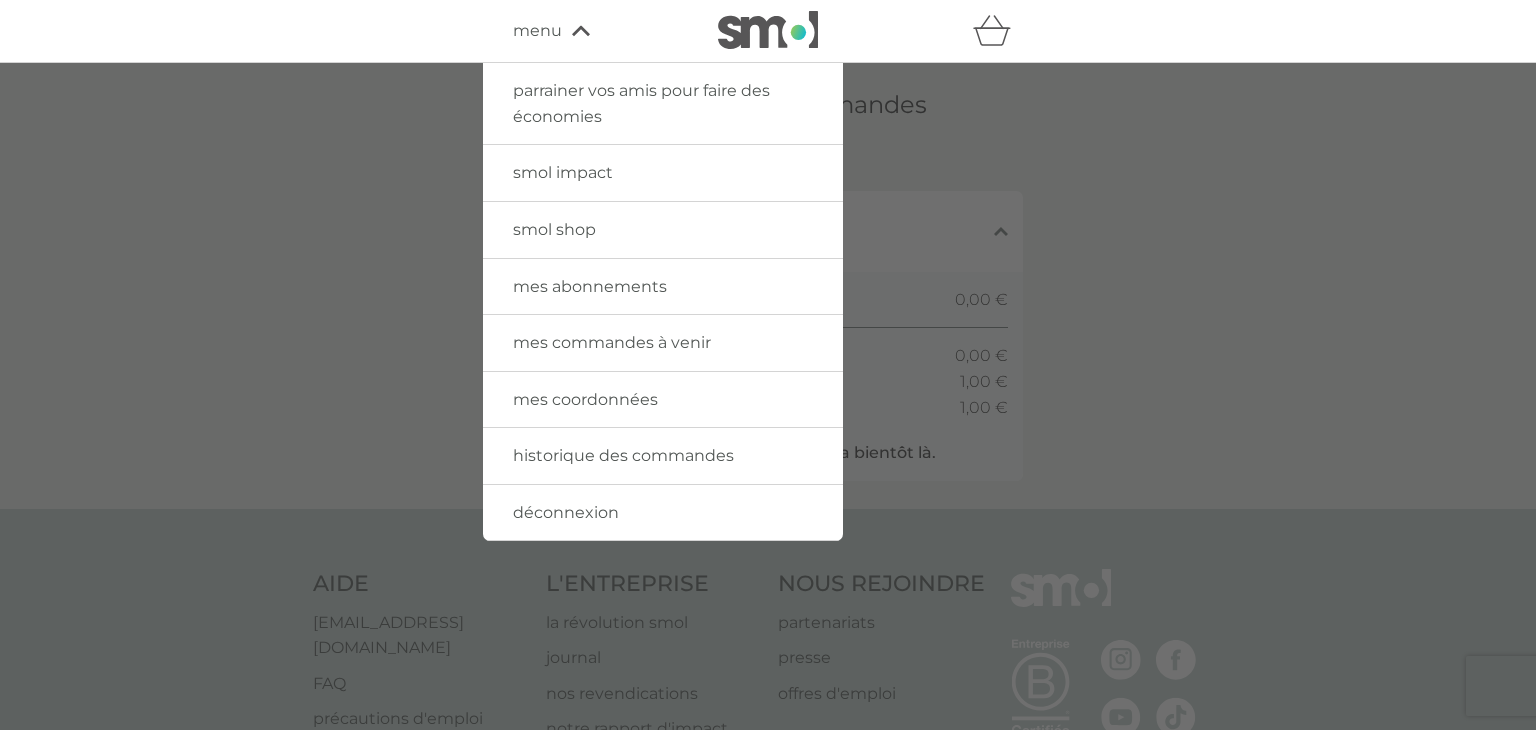 click on "parrainer vos amis pour faire des économies" at bounding box center (641, 103) 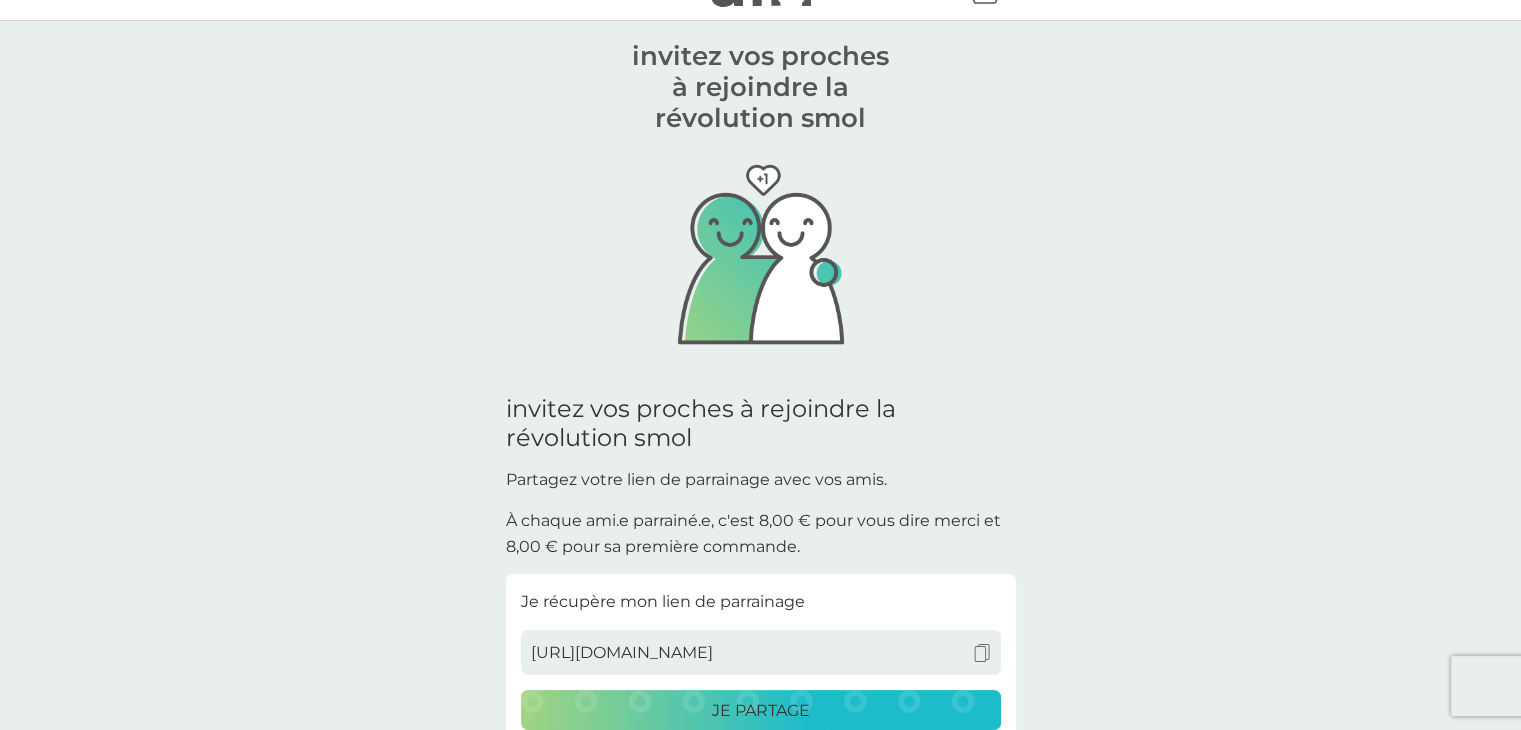 scroll, scrollTop: 0, scrollLeft: 0, axis: both 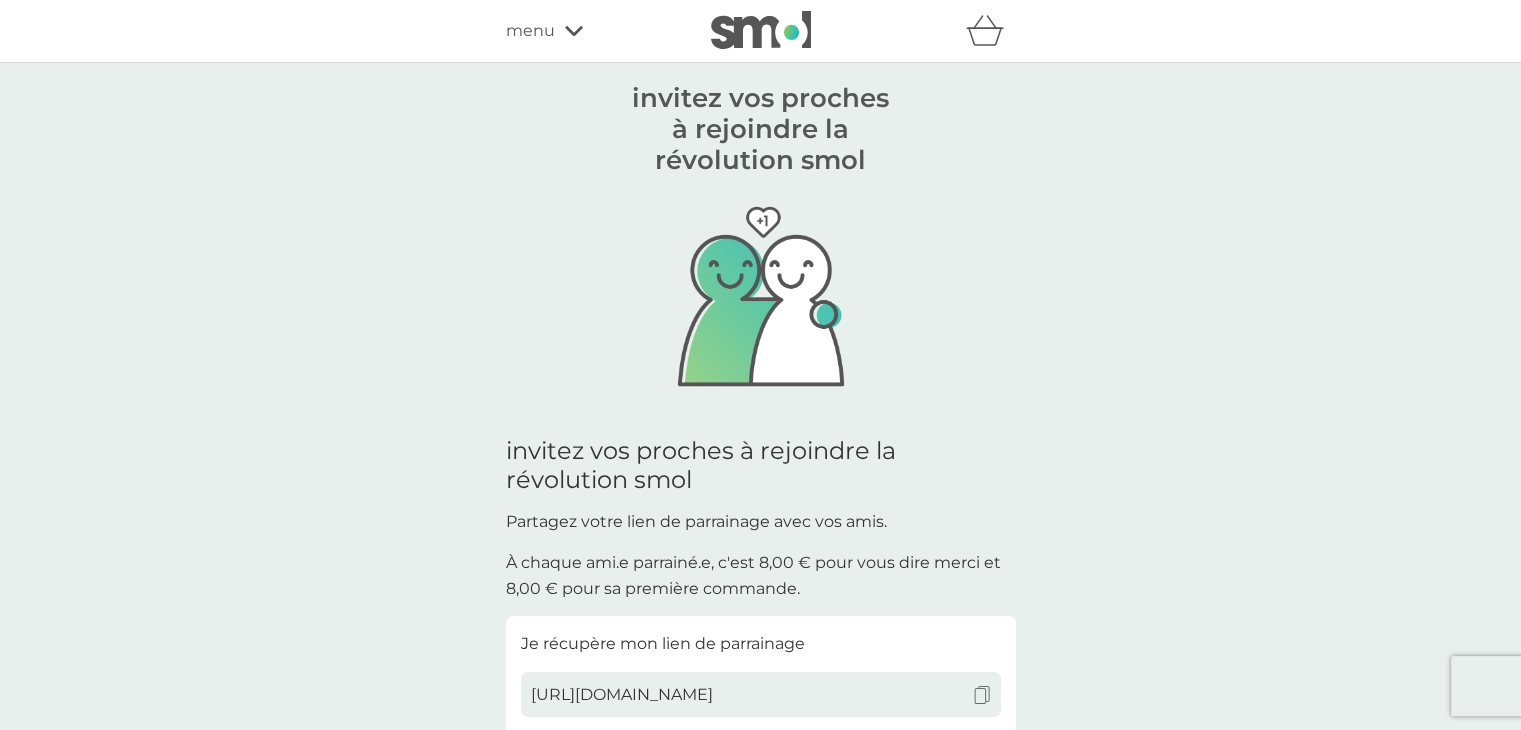 click on "parrainer vos amis pour faire des économies smol impact smol shop mes abonnements mes commandes à venir mes coordonnées historique des commandes déconnexion menu" at bounding box center [760, 31] 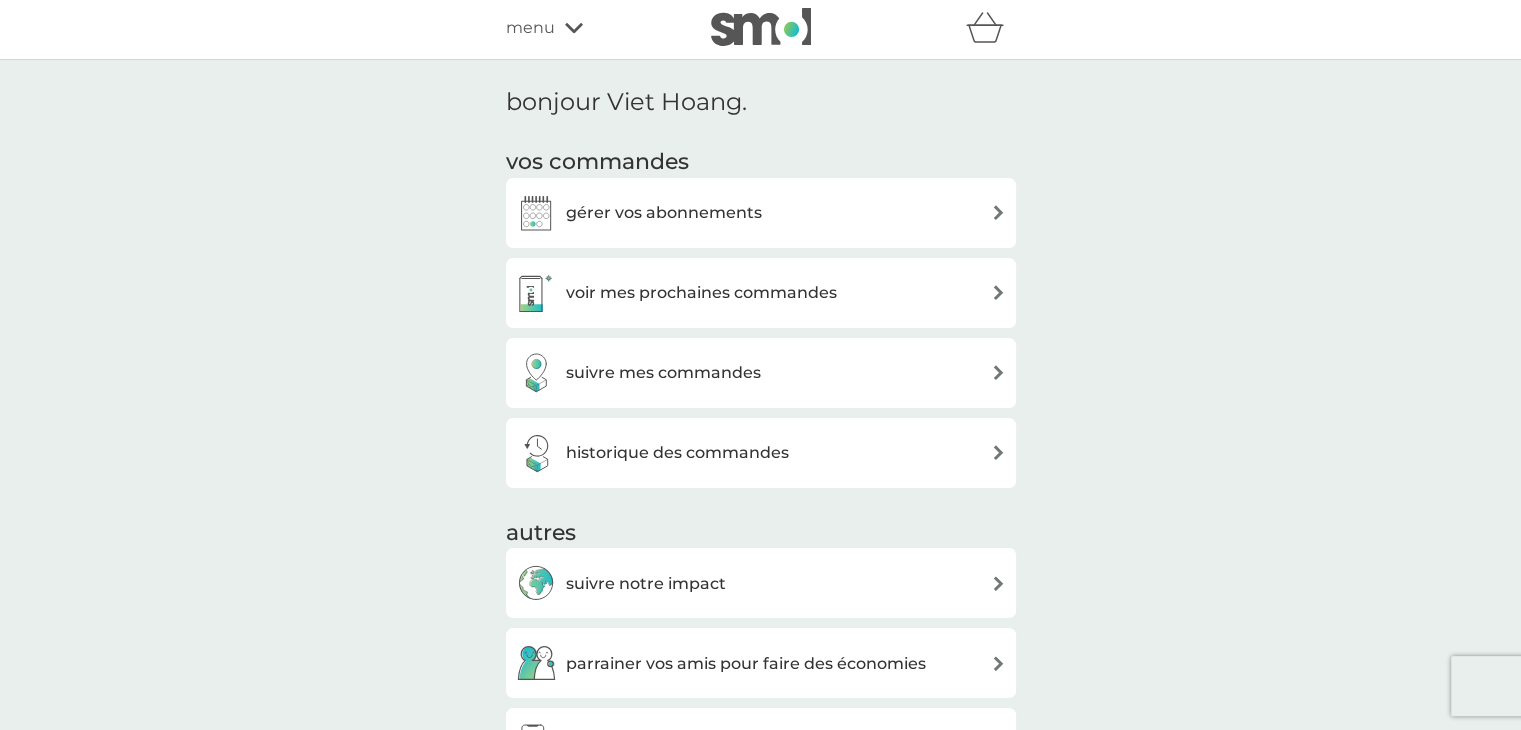 scroll, scrollTop: 0, scrollLeft: 0, axis: both 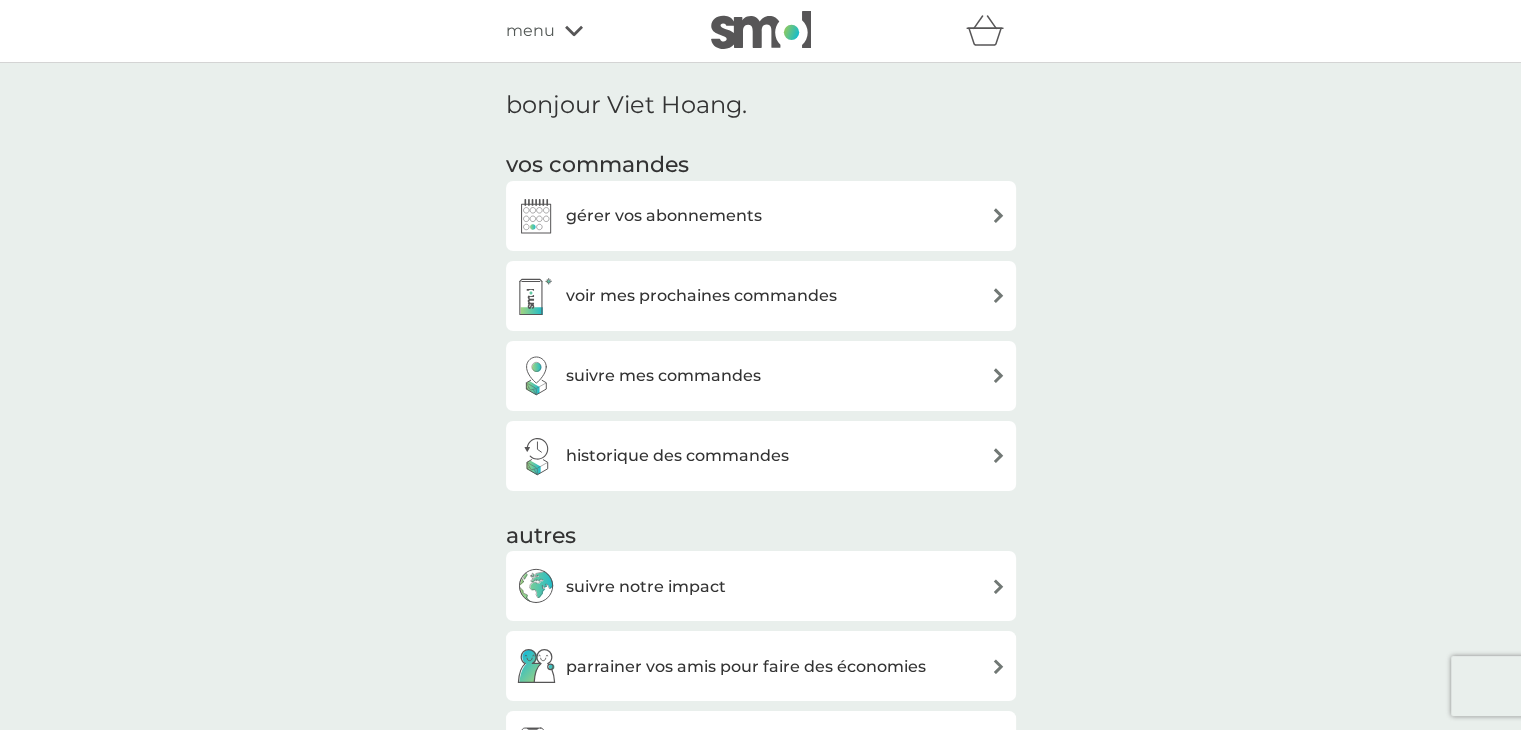 click on "historique des commandes" at bounding box center [677, 456] 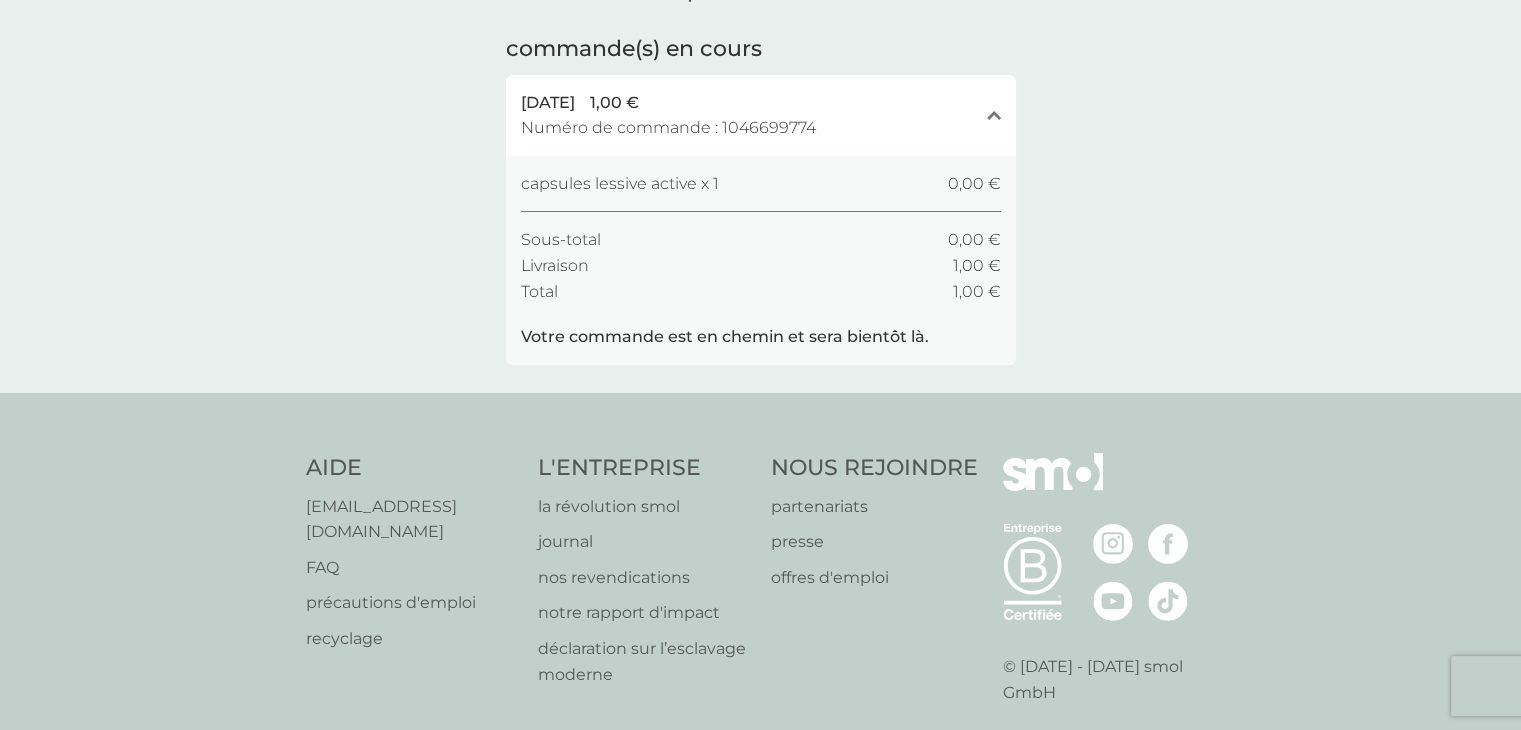 scroll, scrollTop: 0, scrollLeft: 0, axis: both 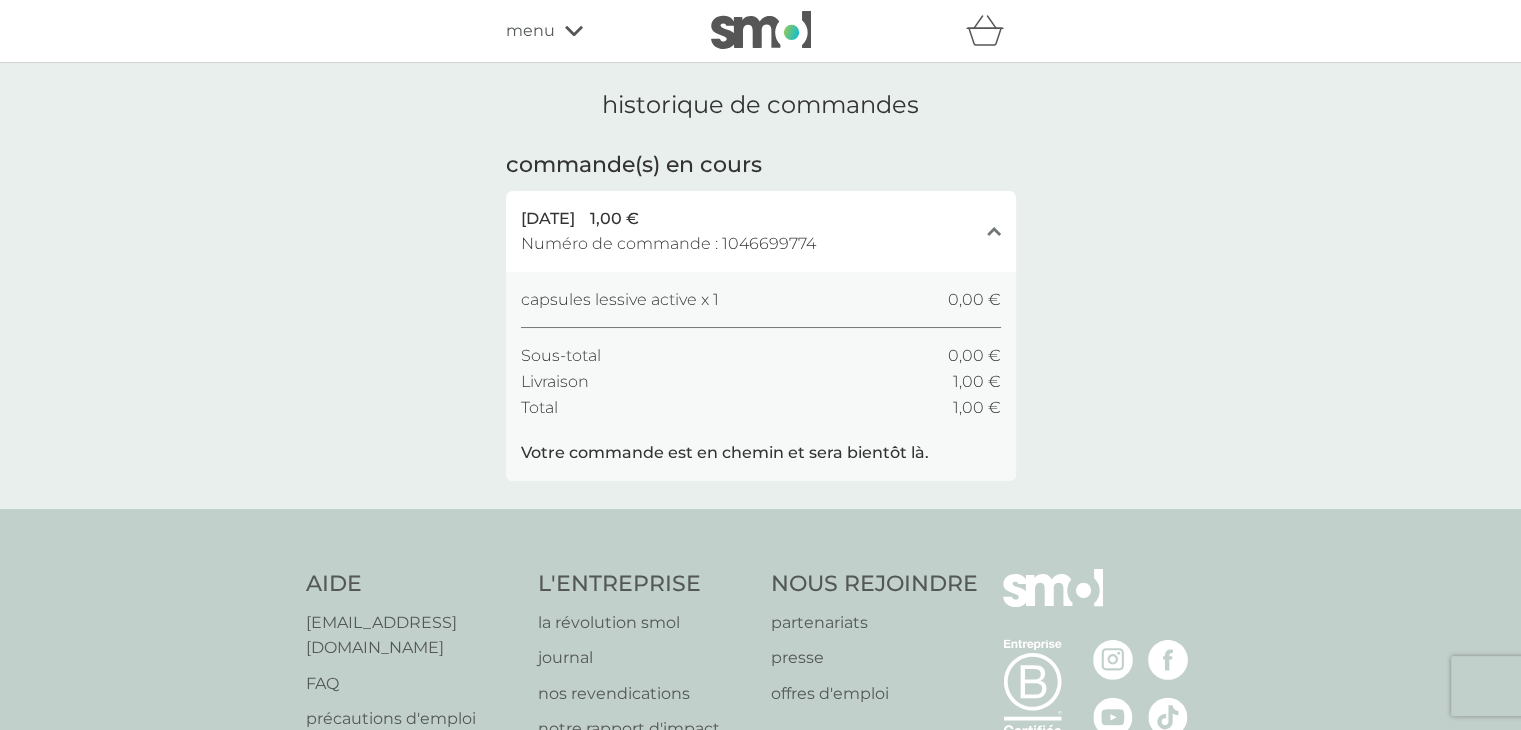 click at bounding box center (761, 30) 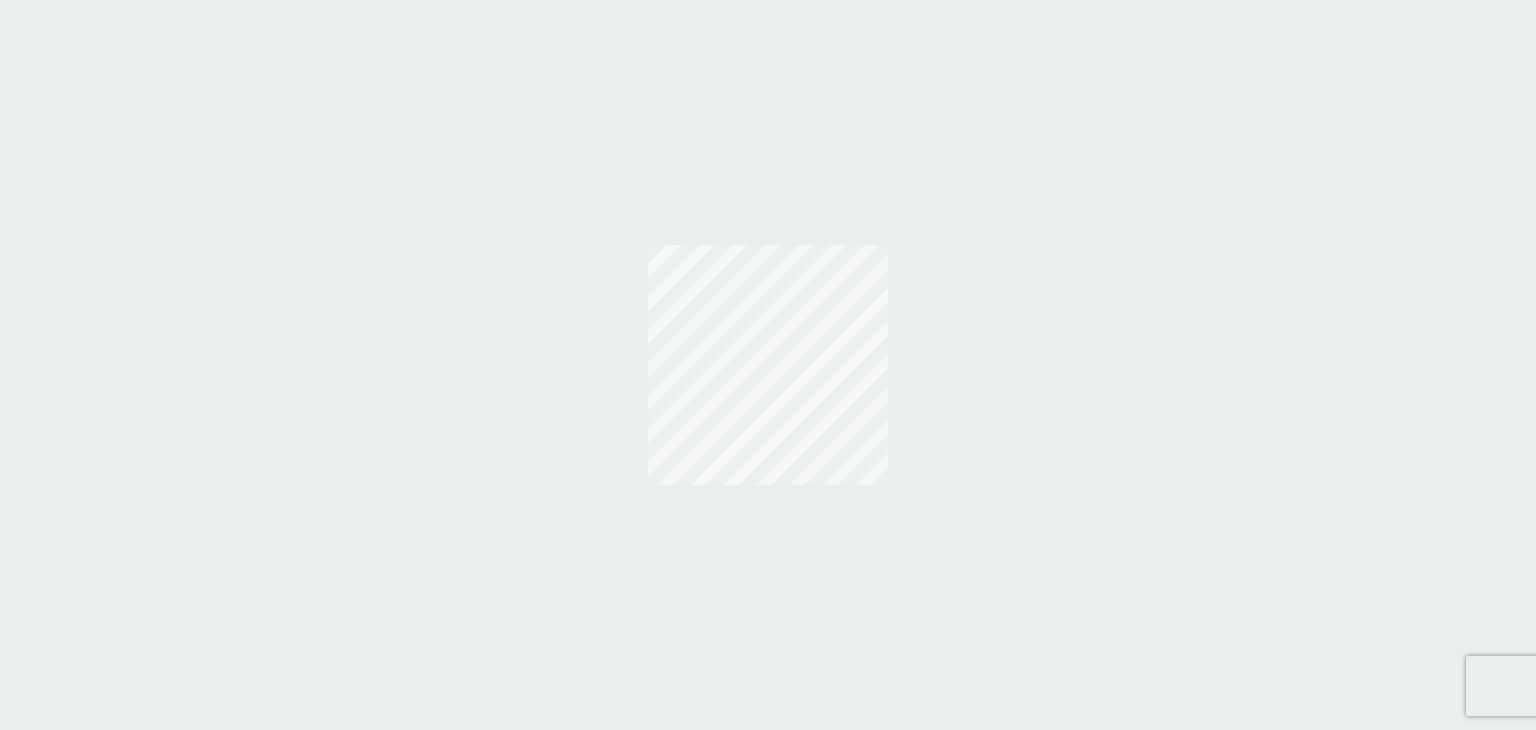 scroll, scrollTop: 0, scrollLeft: 0, axis: both 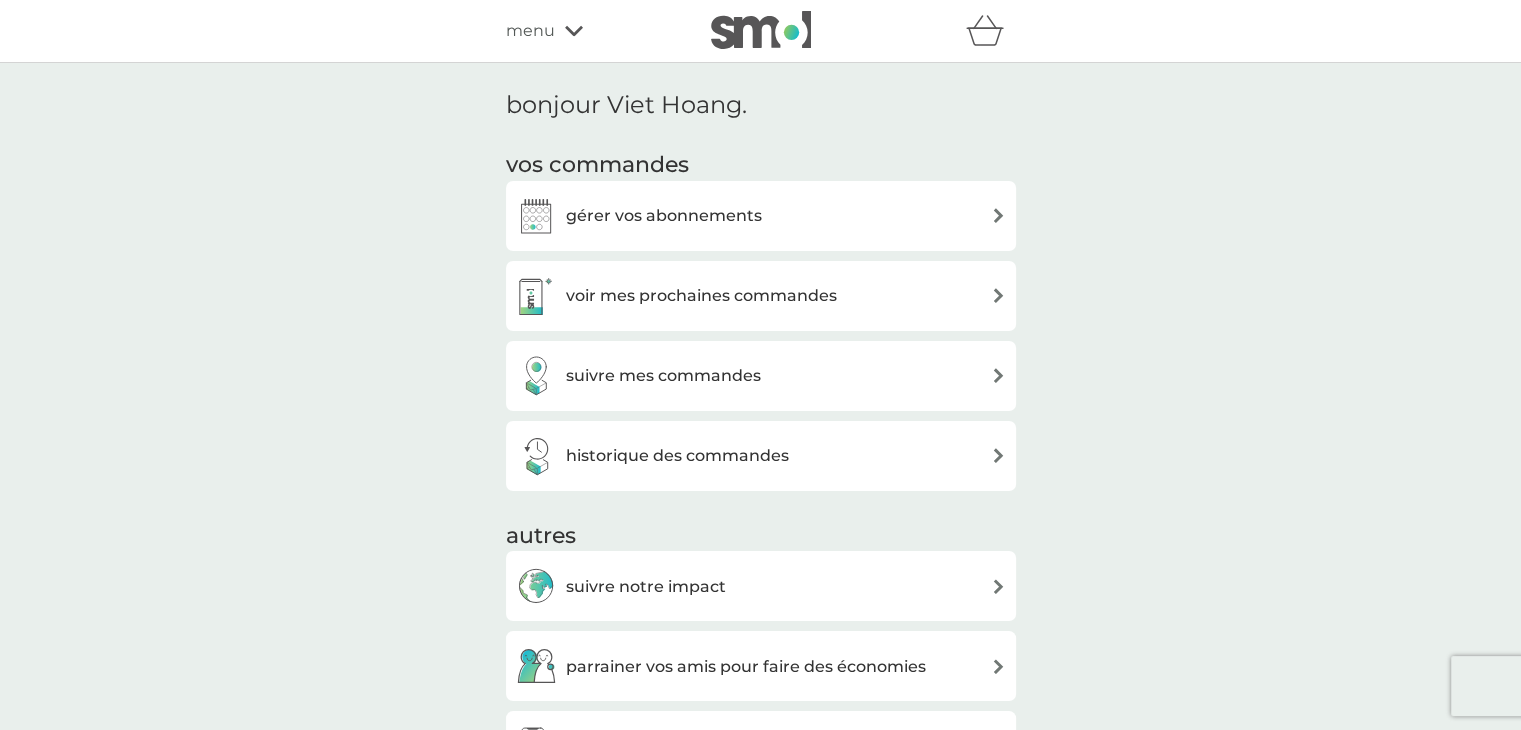 click on "gérer vos abonnements" at bounding box center [761, 216] 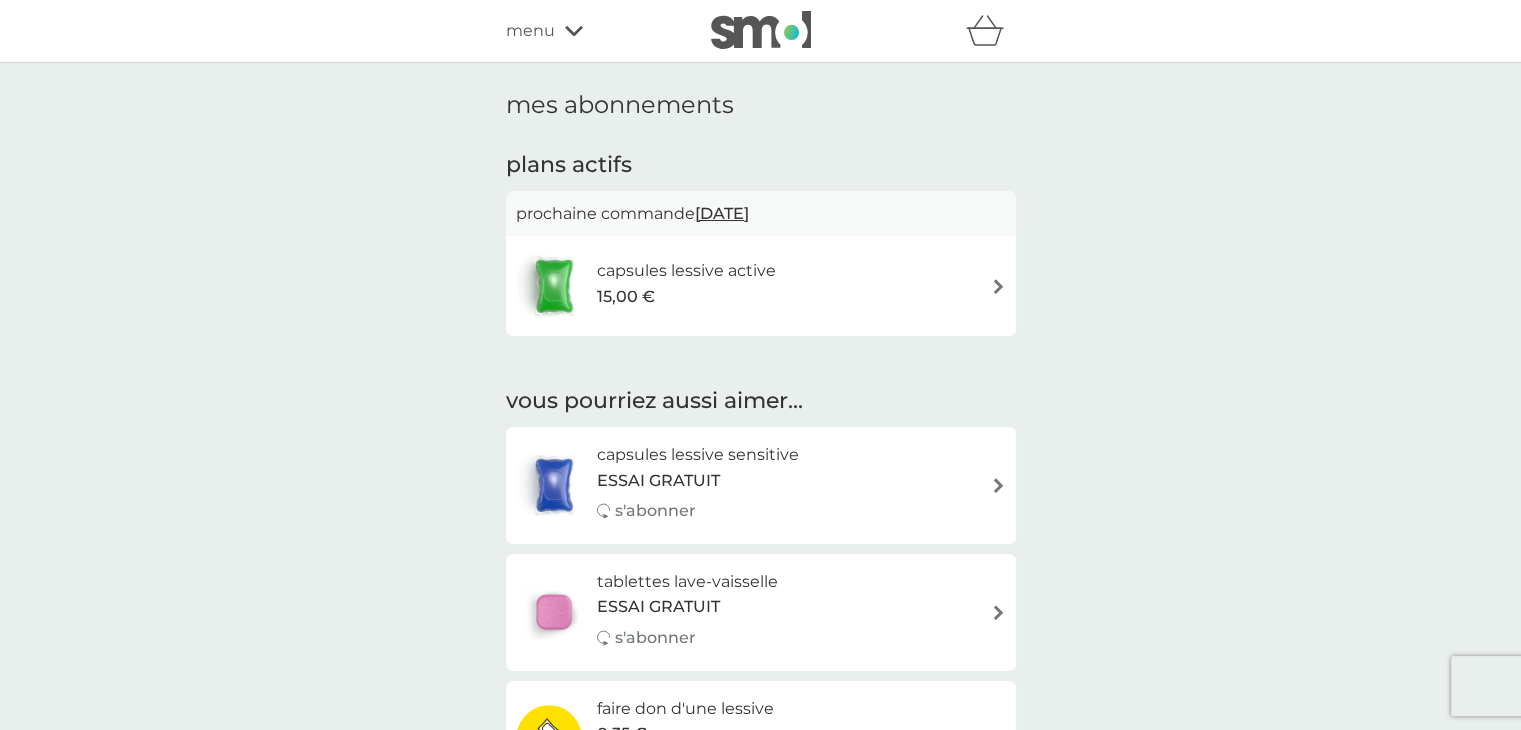 click on "capsules lessive active 15,00 €" at bounding box center (761, 286) 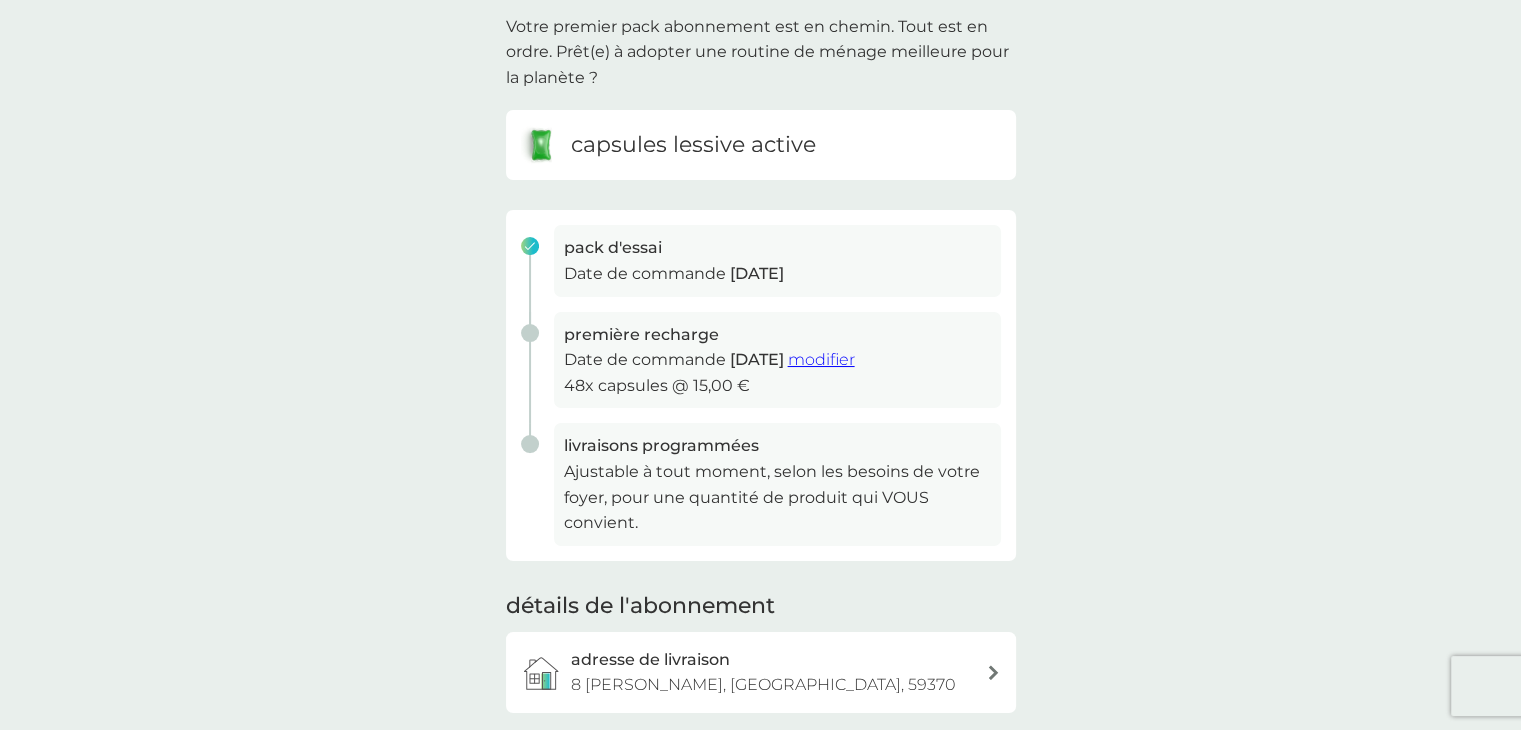 scroll, scrollTop: 266, scrollLeft: 0, axis: vertical 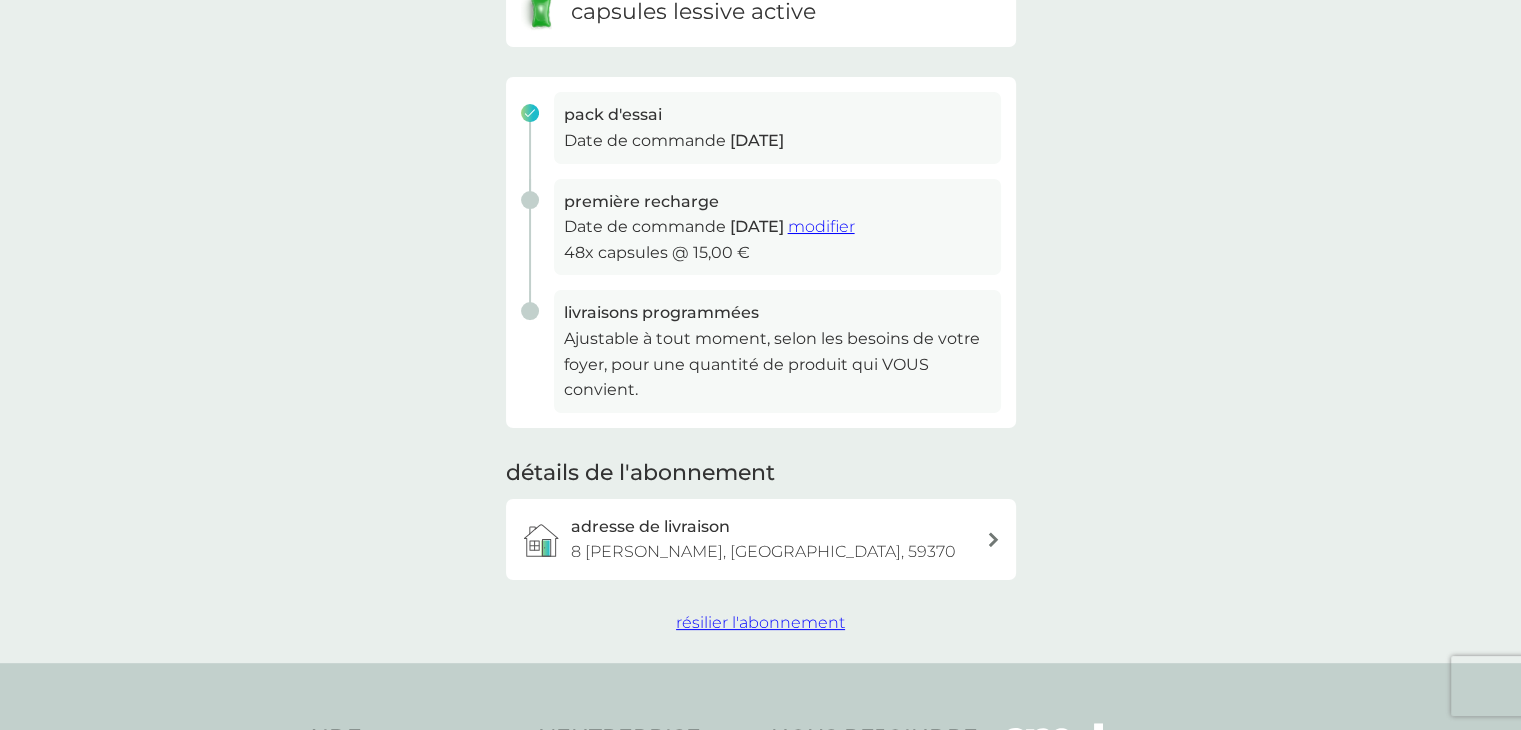 click on "résilier l'abonnement" at bounding box center (760, 622) 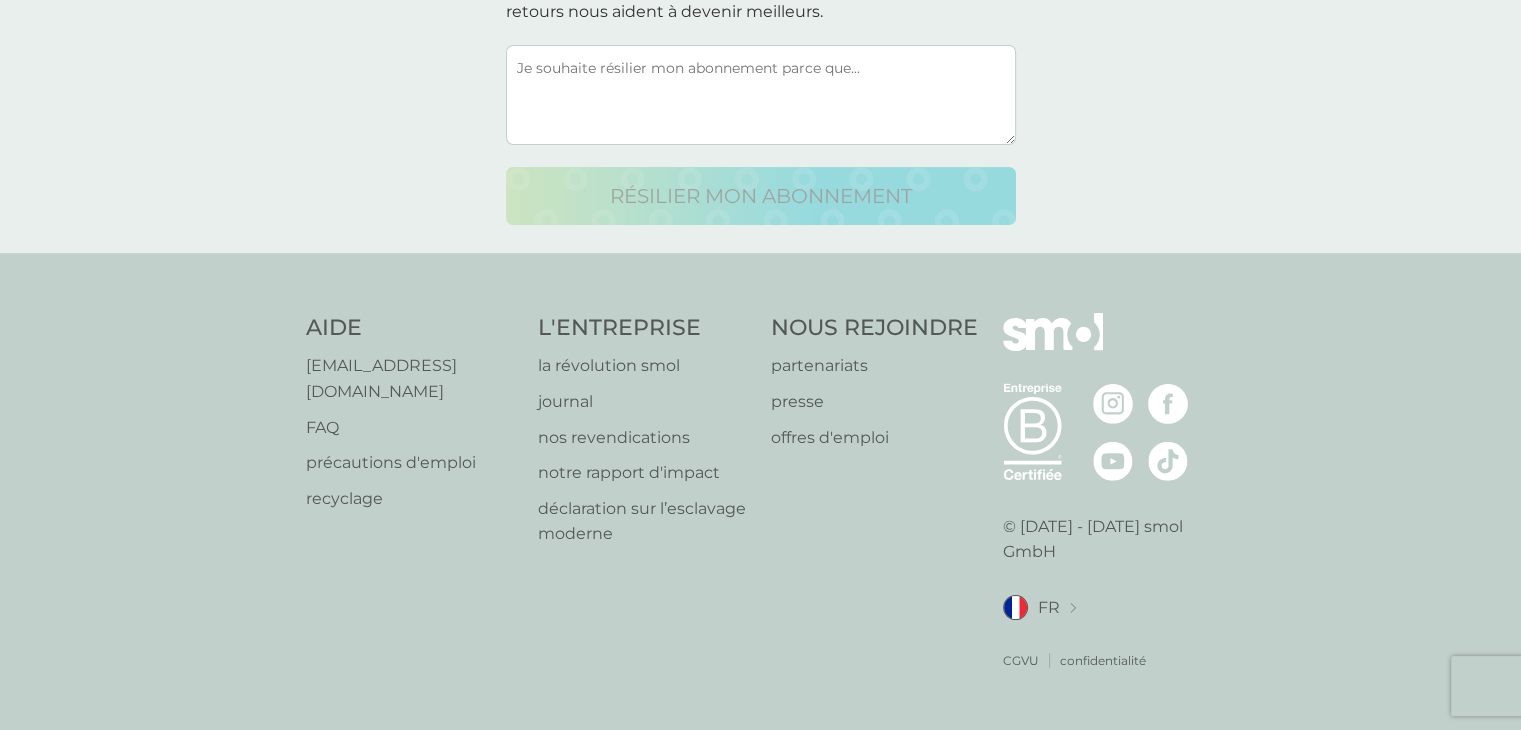 scroll, scrollTop: 0, scrollLeft: 0, axis: both 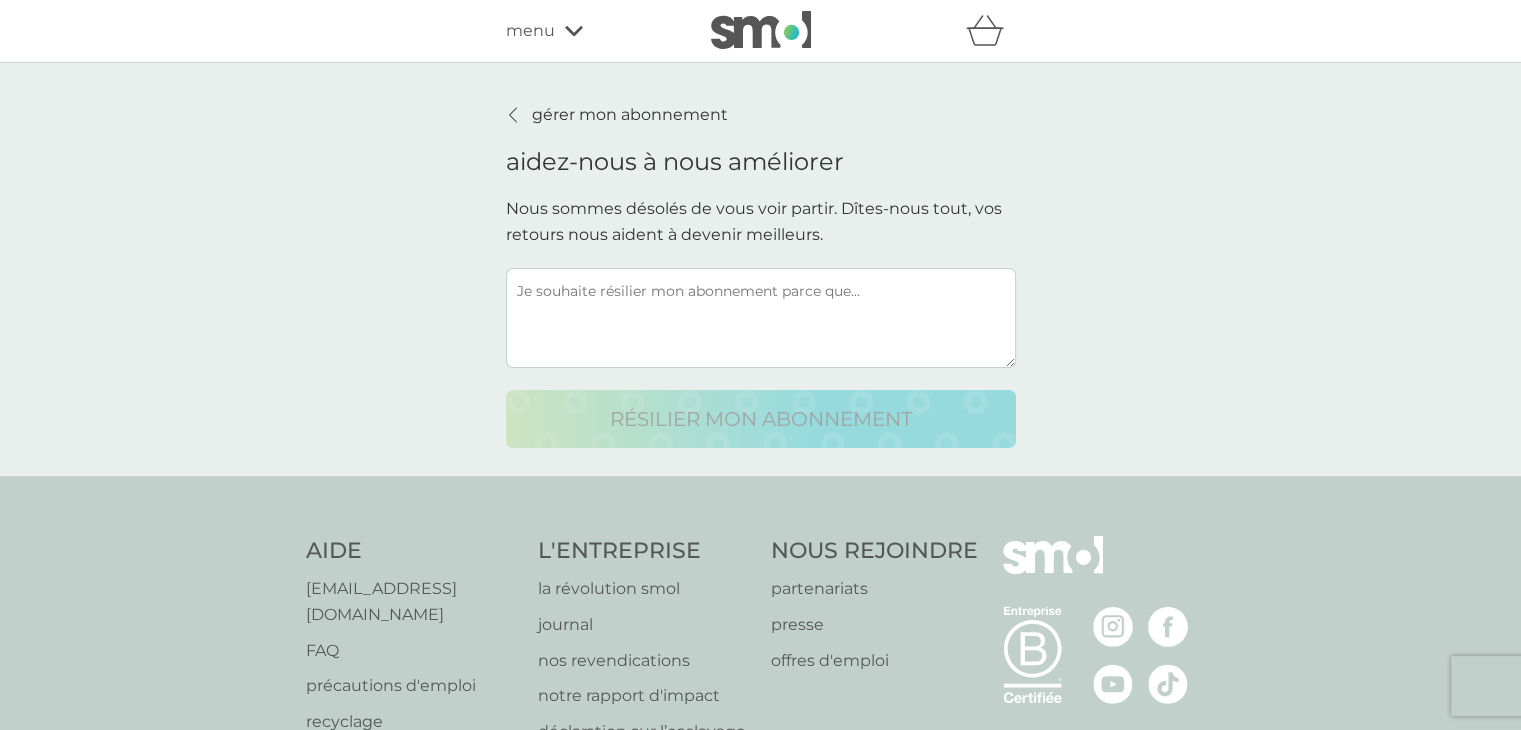 click at bounding box center (761, 318) 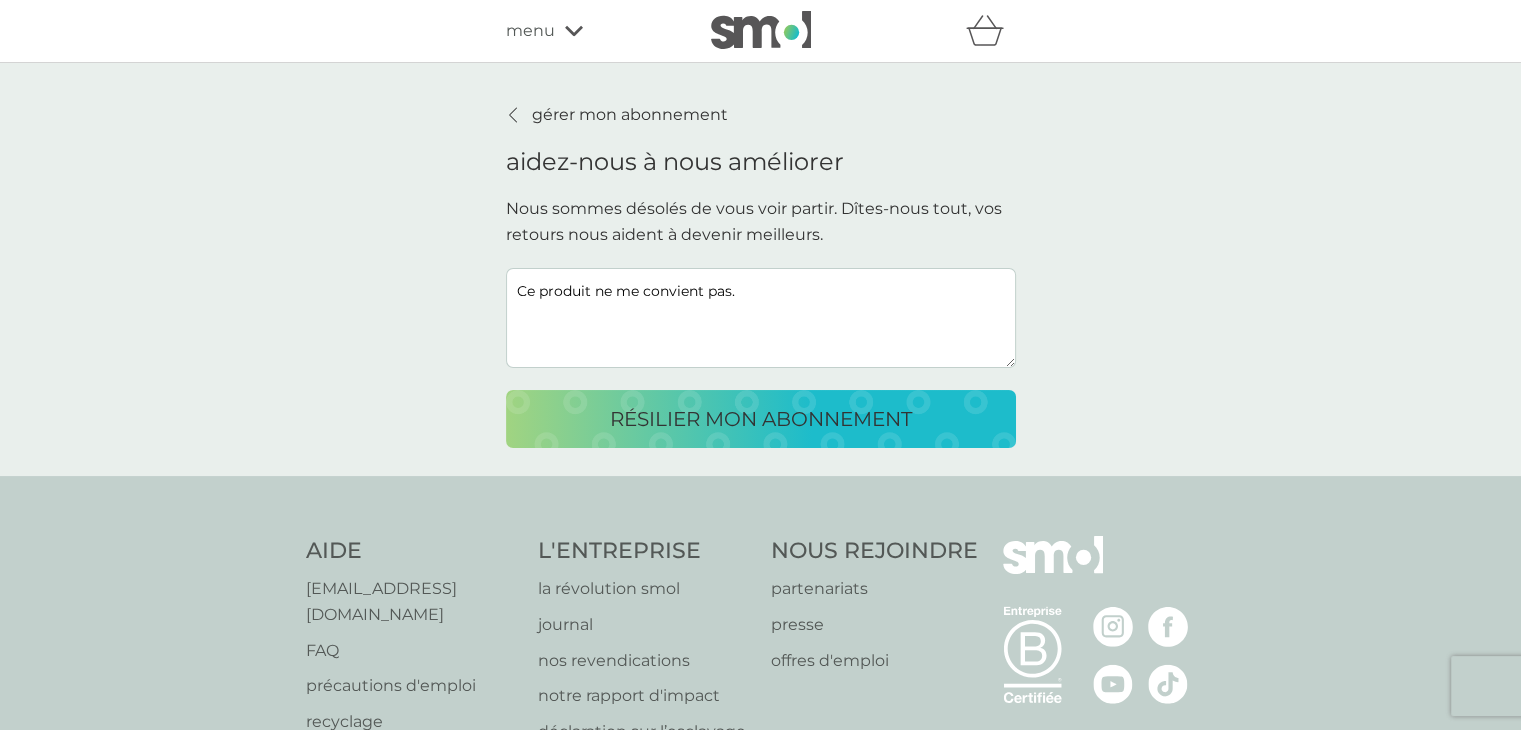 type on "Ce produit ne me convient pas." 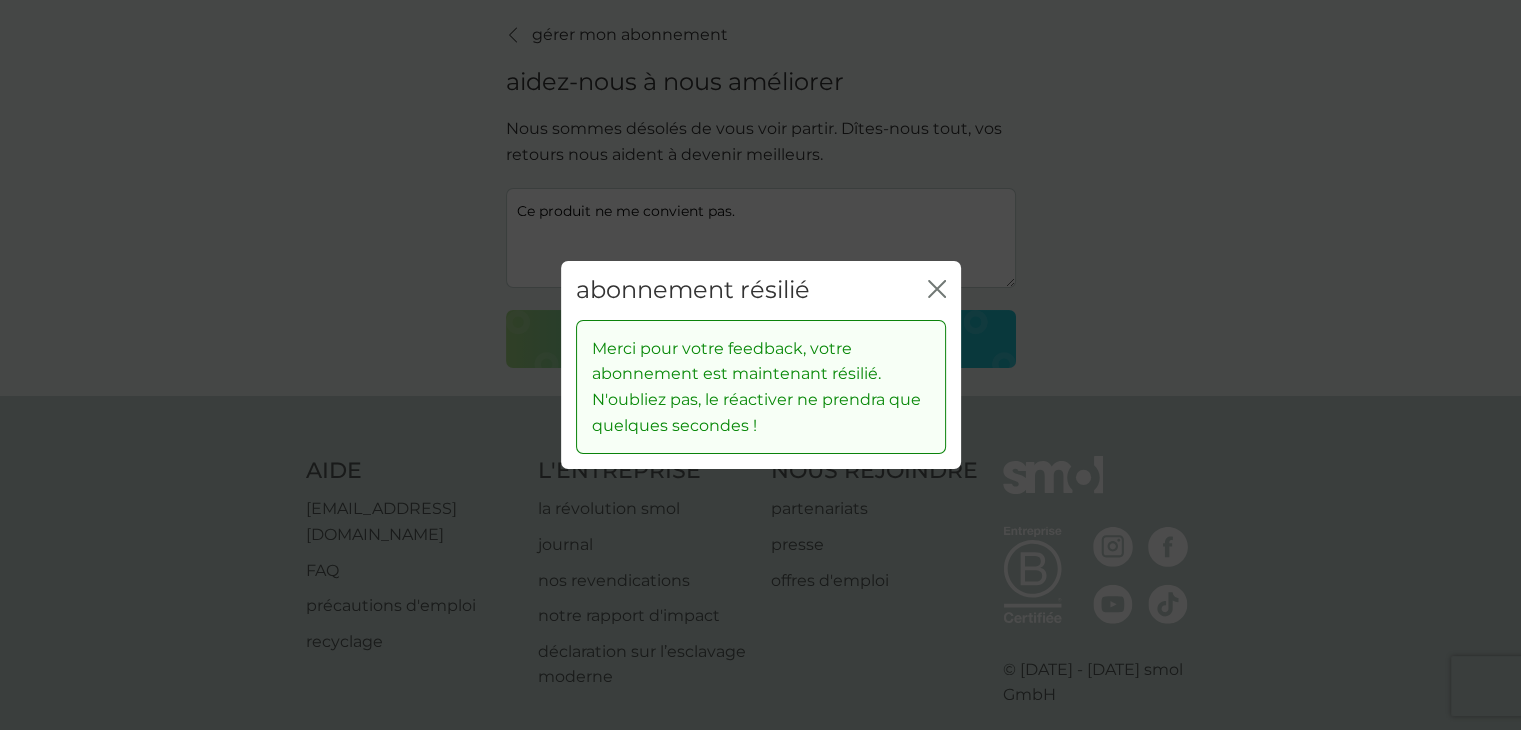 scroll, scrollTop: 0, scrollLeft: 0, axis: both 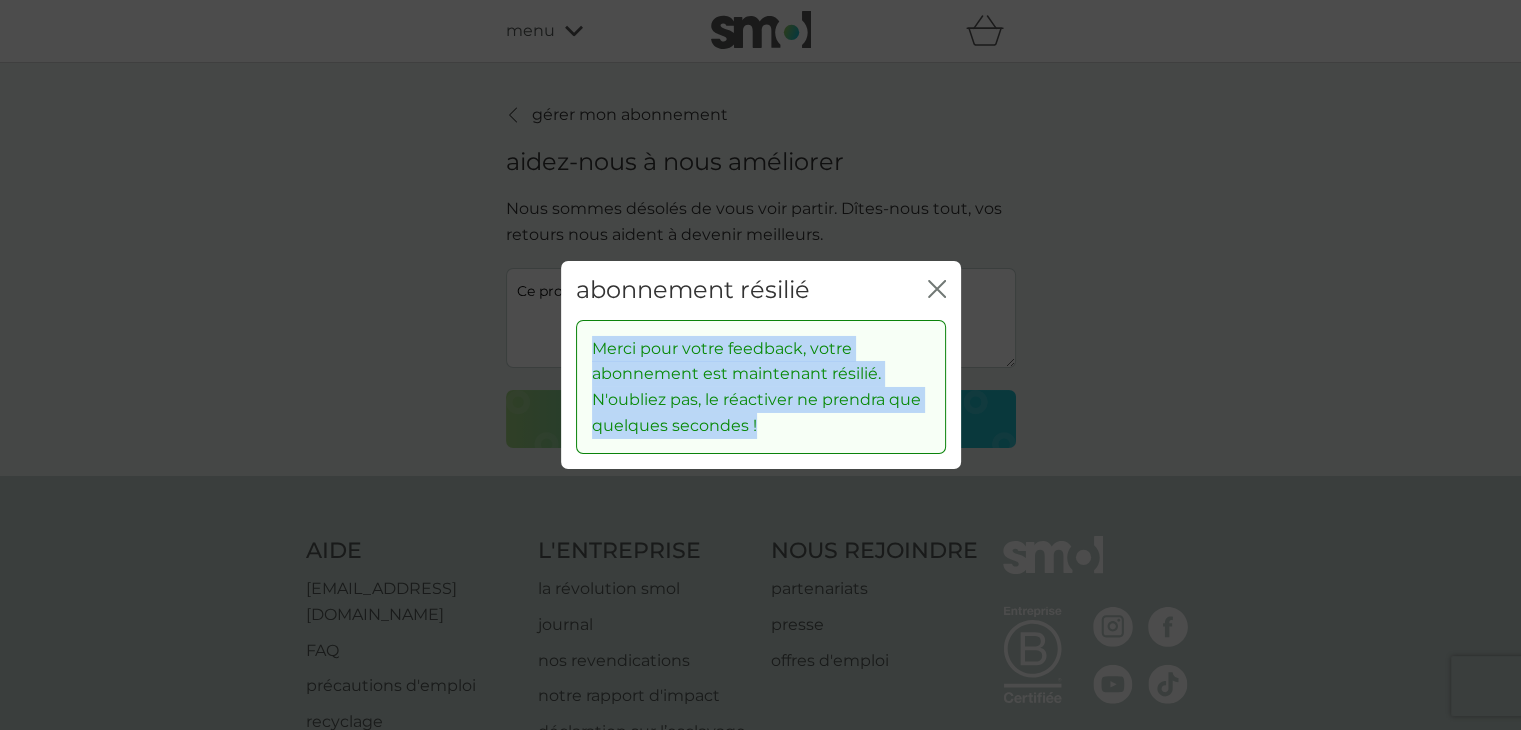 drag, startPoint x: 588, startPoint y: 344, endPoint x: 762, endPoint y: 429, distance: 193.65175 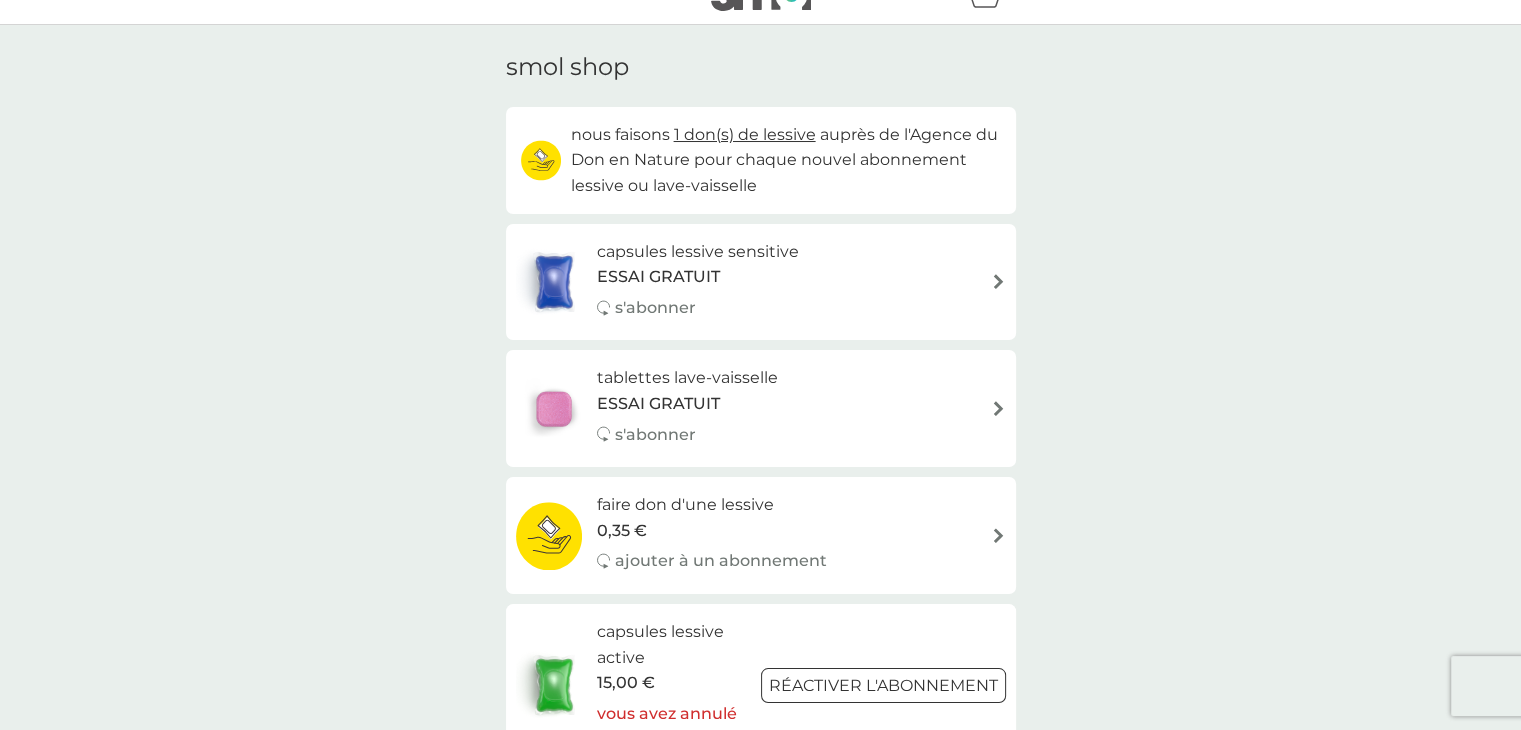 scroll, scrollTop: 0, scrollLeft: 0, axis: both 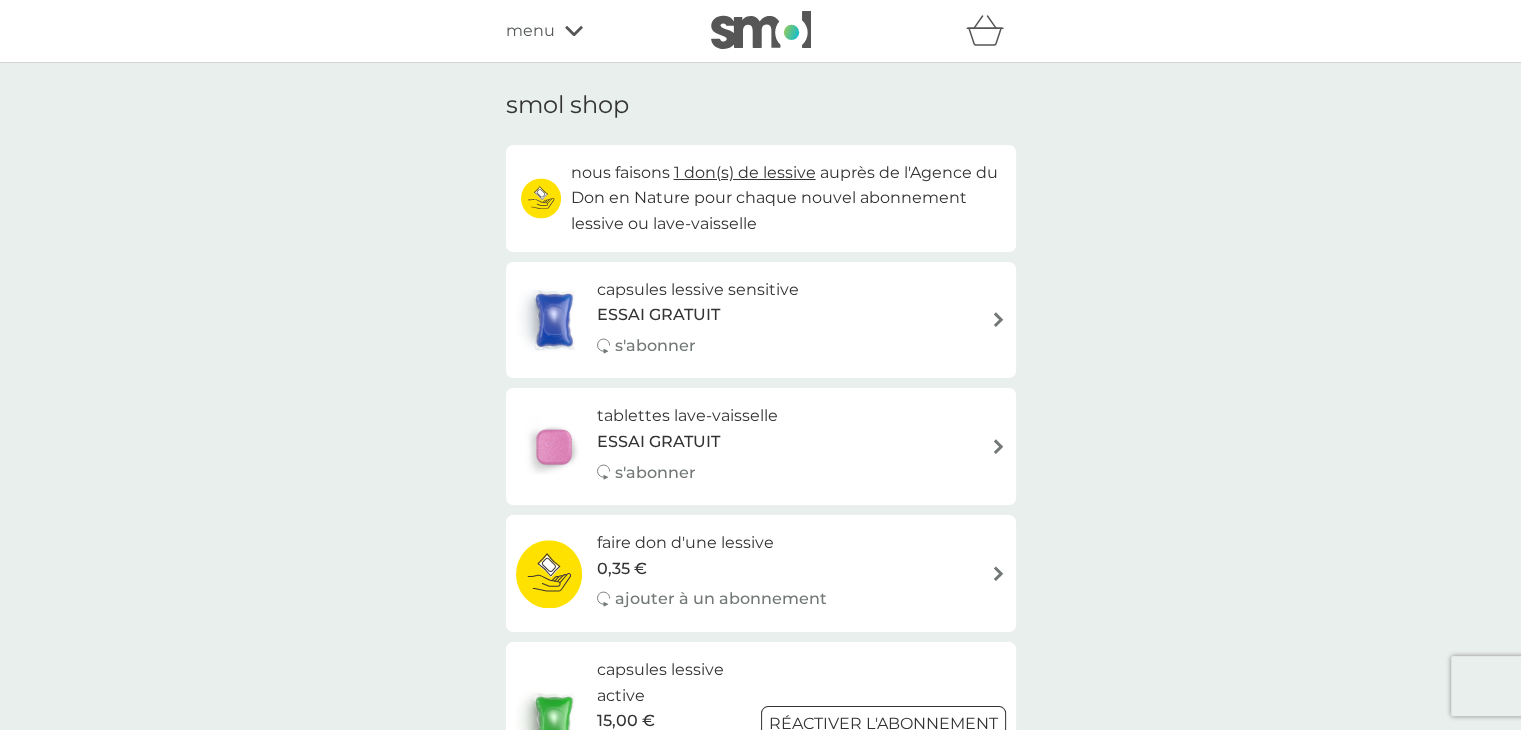 click on "menu" at bounding box center [530, 31] 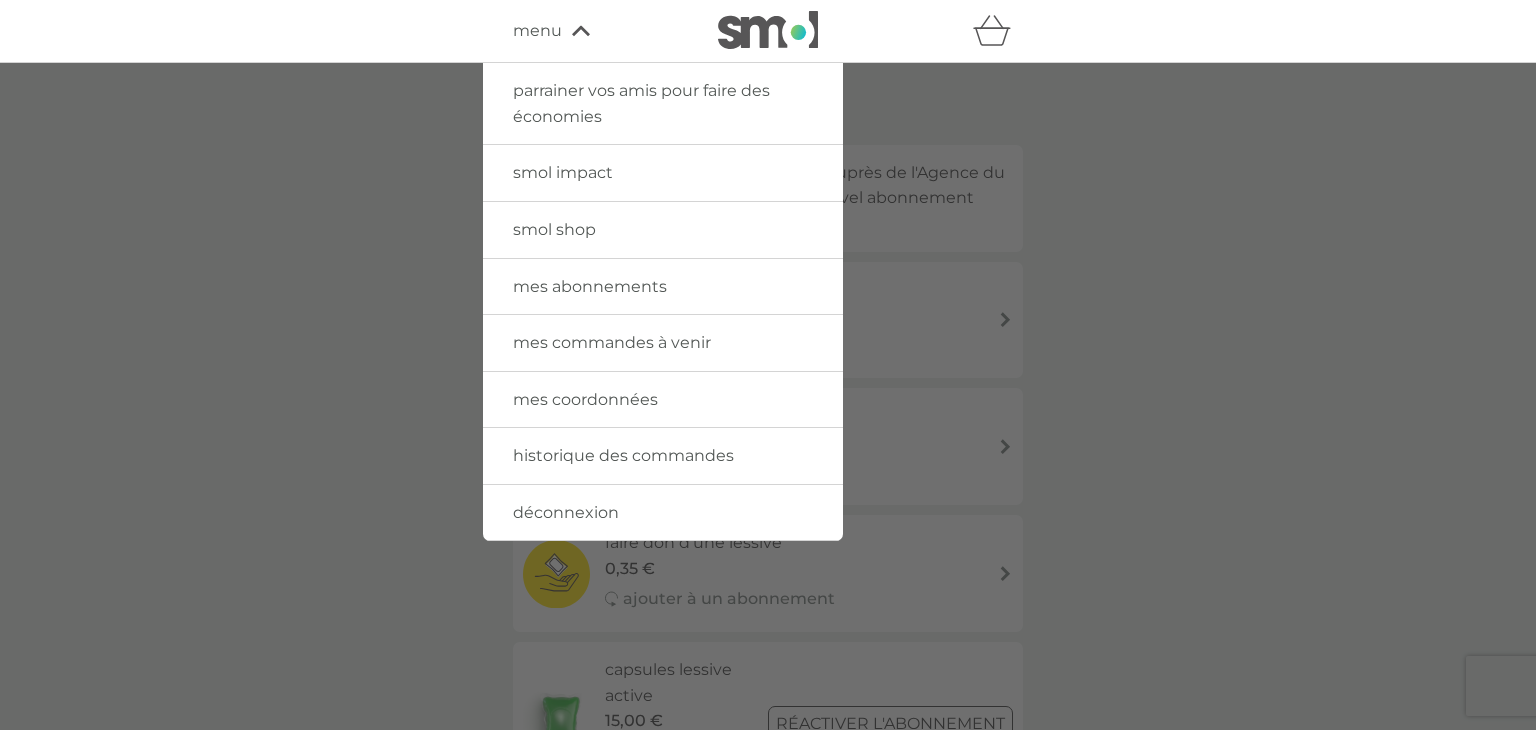 click on "mes commandes à venir" at bounding box center (663, 343) 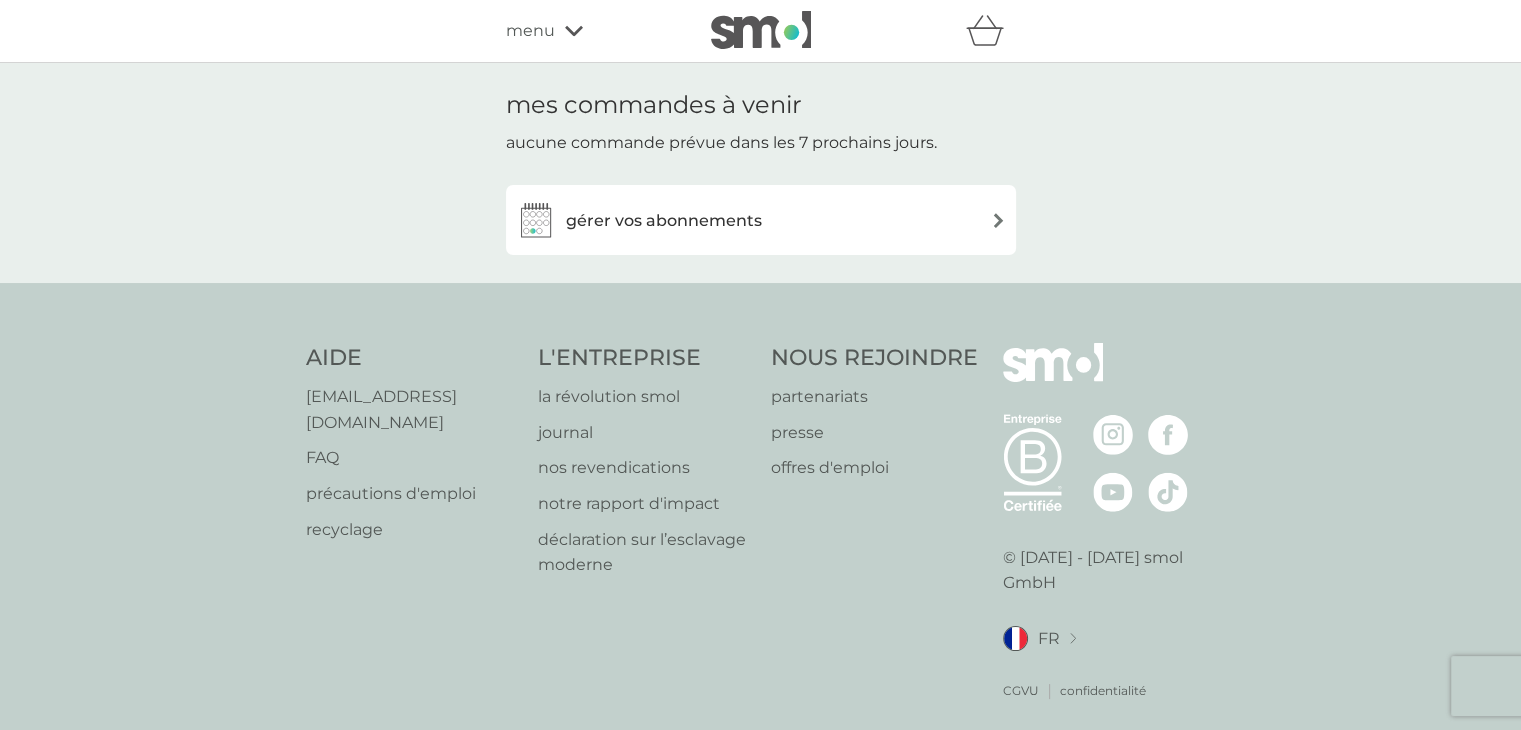 click on "menu" at bounding box center [530, 31] 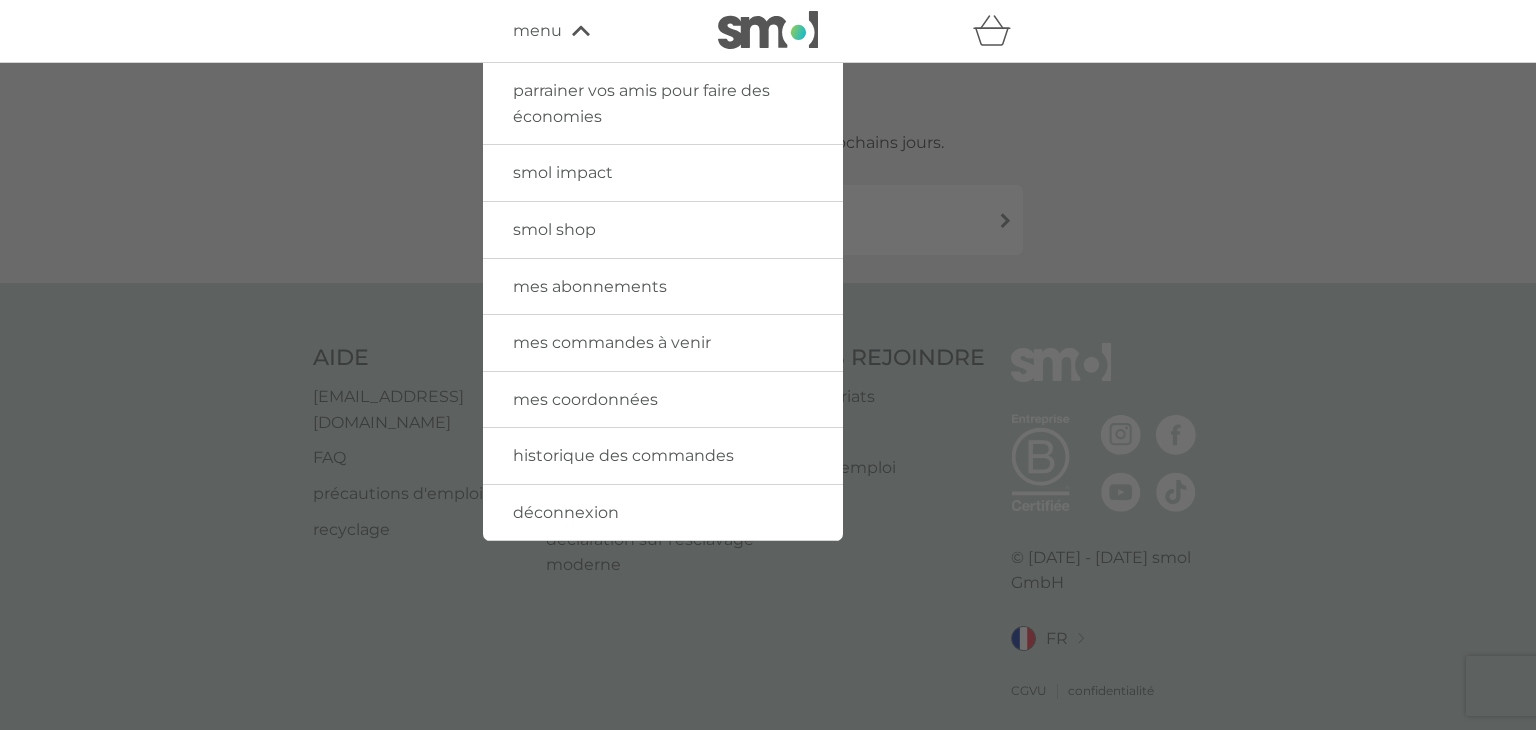 click on "smol shop" at bounding box center (663, 230) 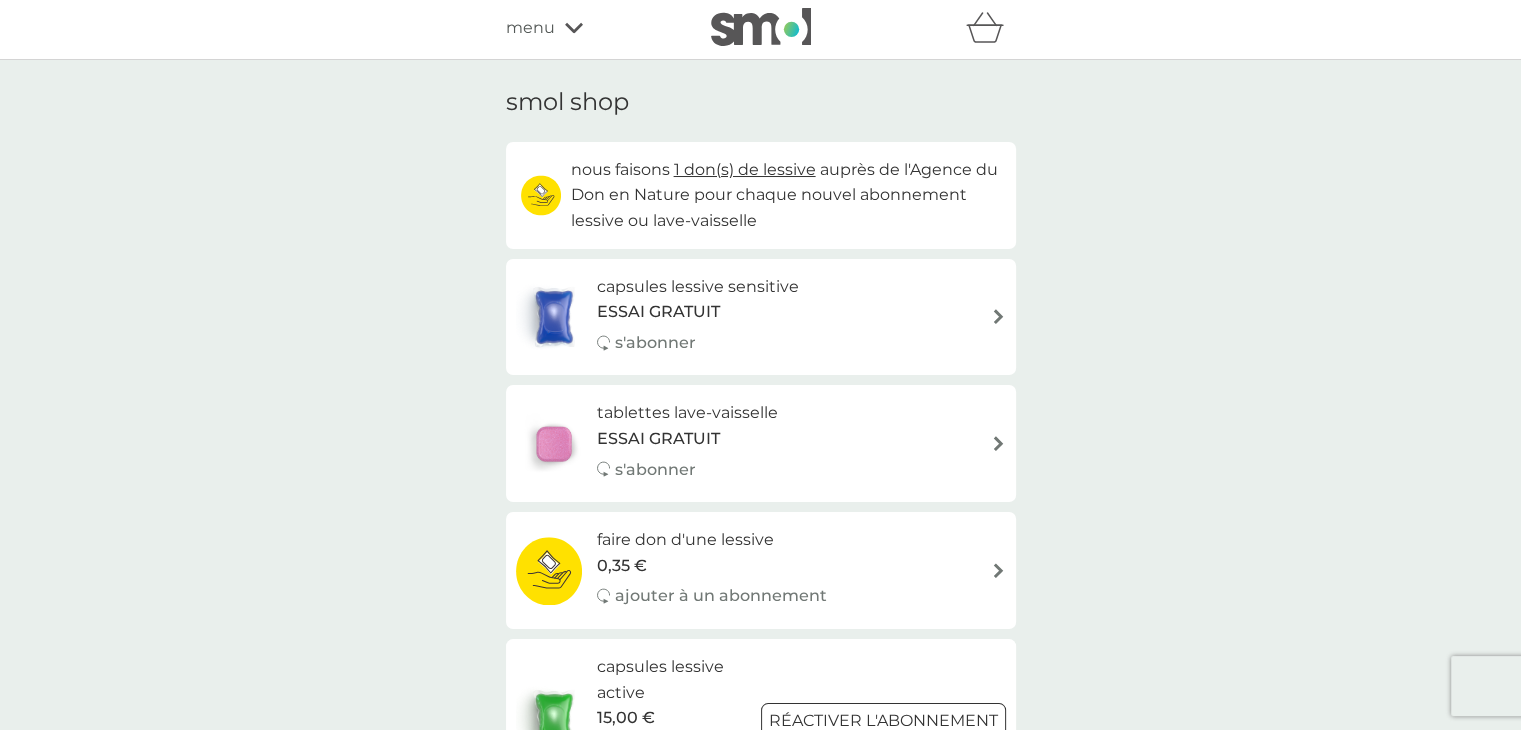 scroll, scrollTop: 0, scrollLeft: 0, axis: both 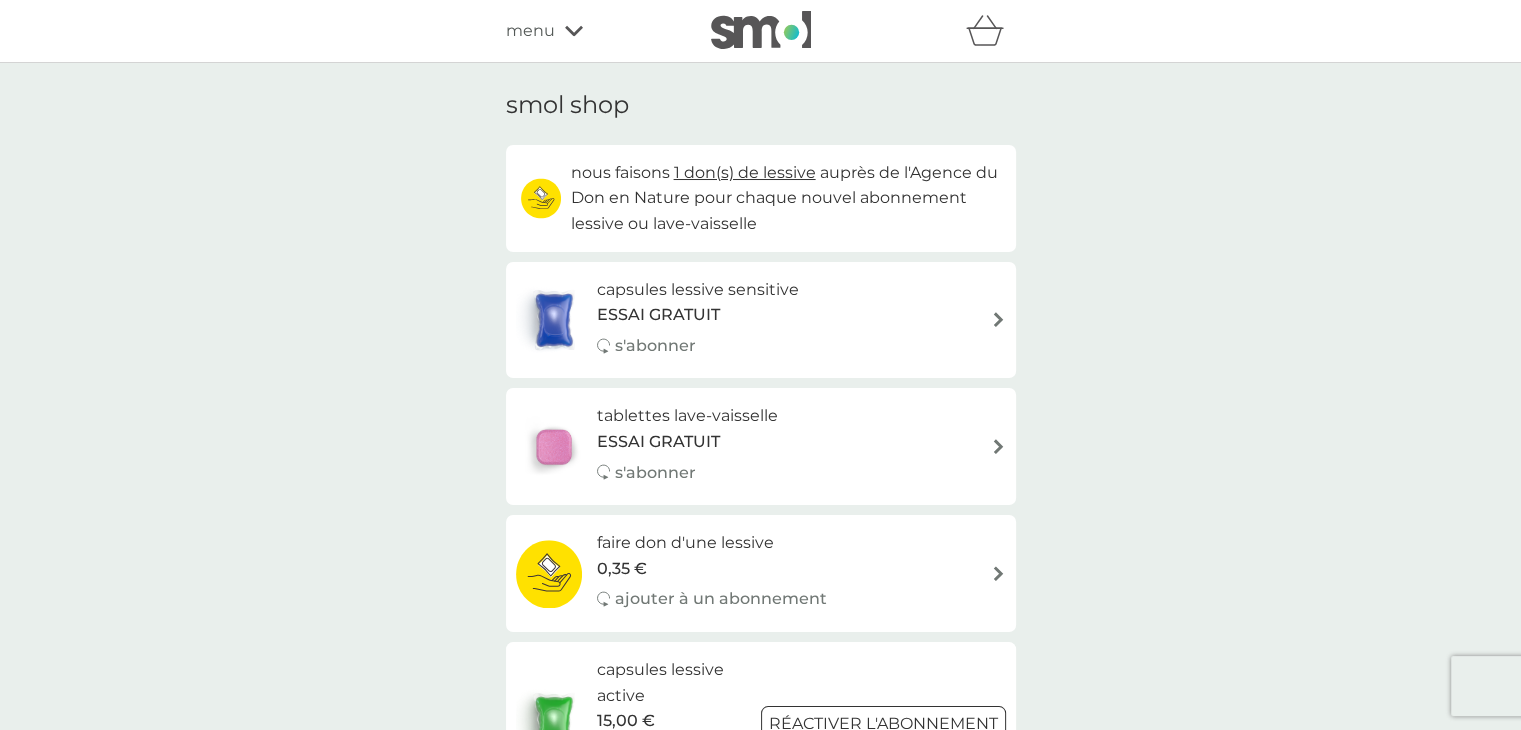 click on "menu" at bounding box center (591, 31) 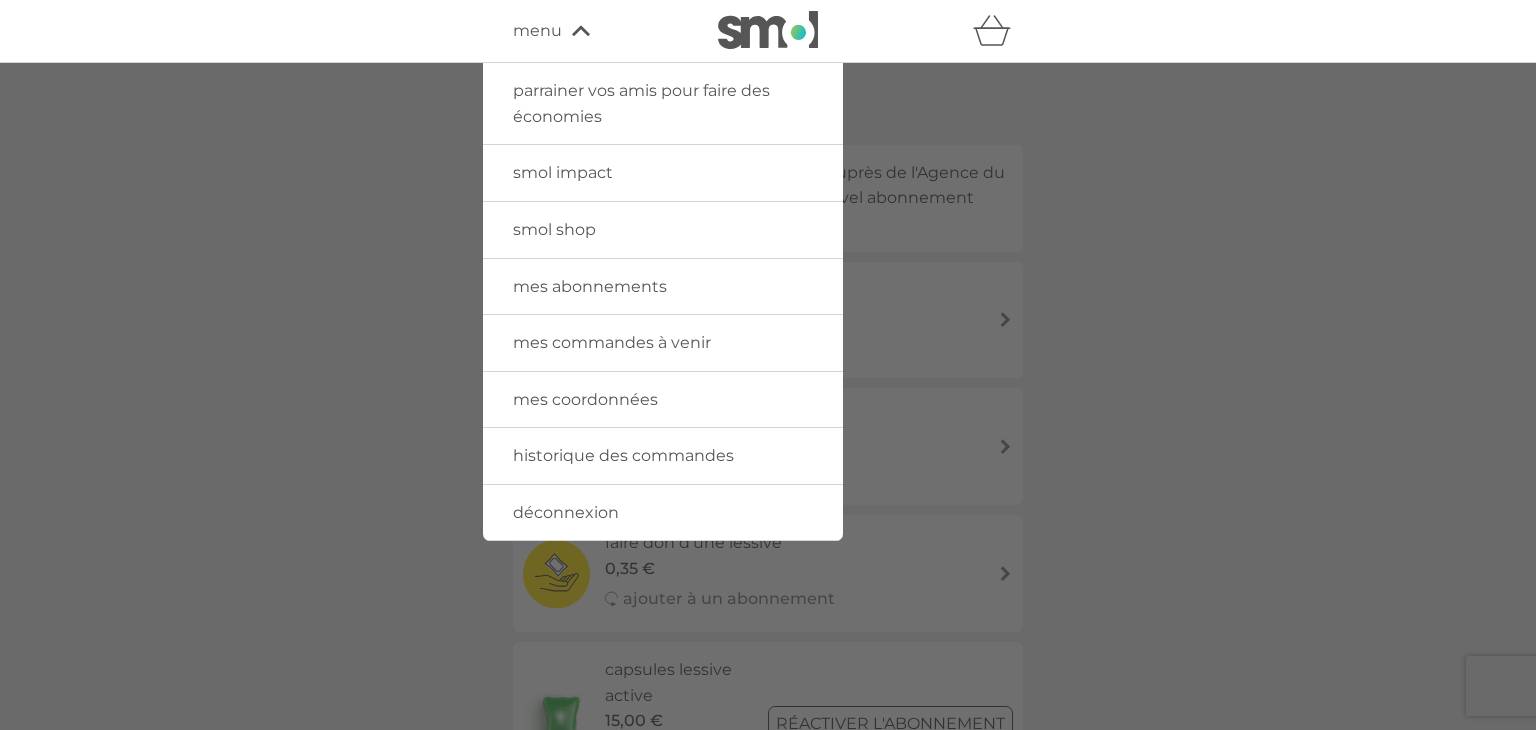 click on "parrainer vos amis pour faire des économies" at bounding box center (641, 103) 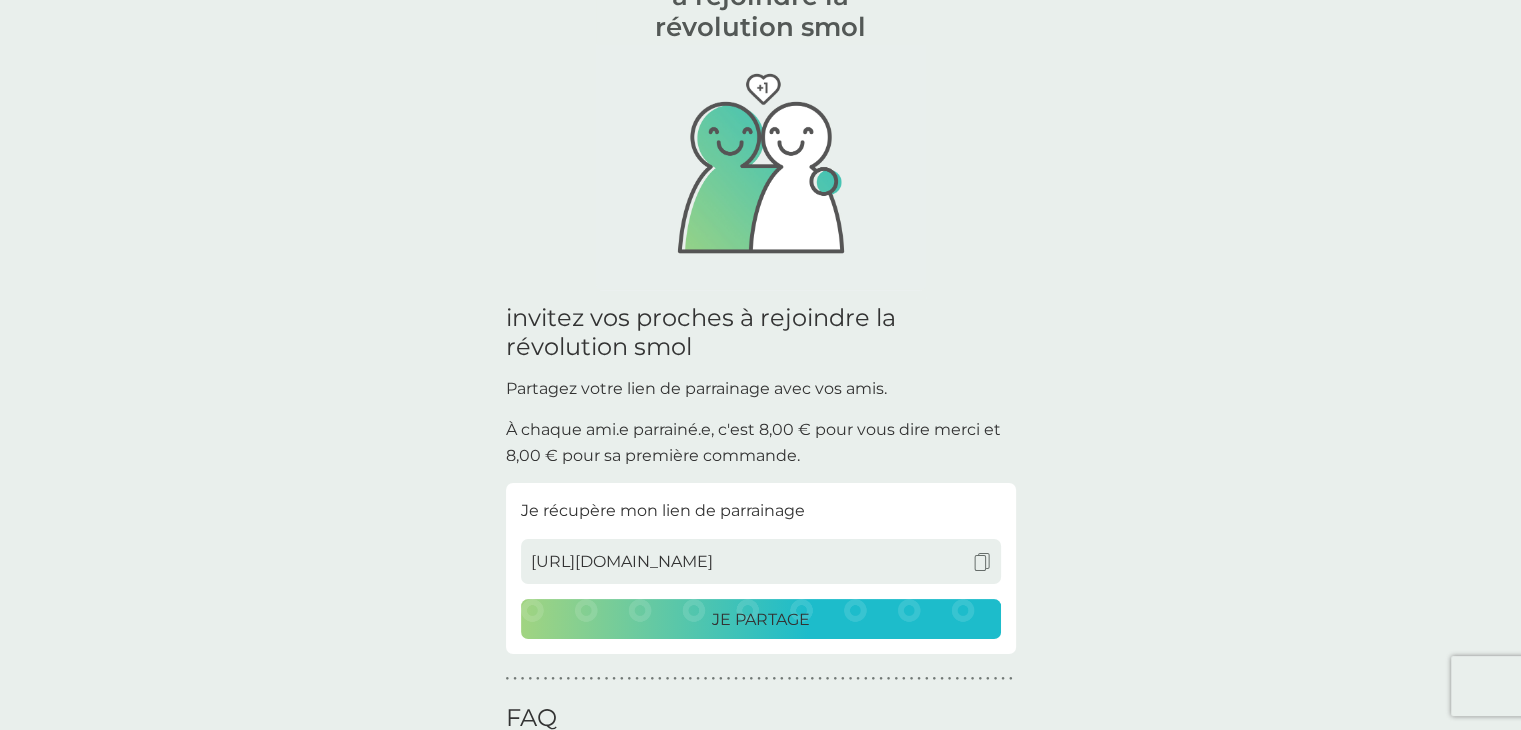 scroll, scrollTop: 0, scrollLeft: 0, axis: both 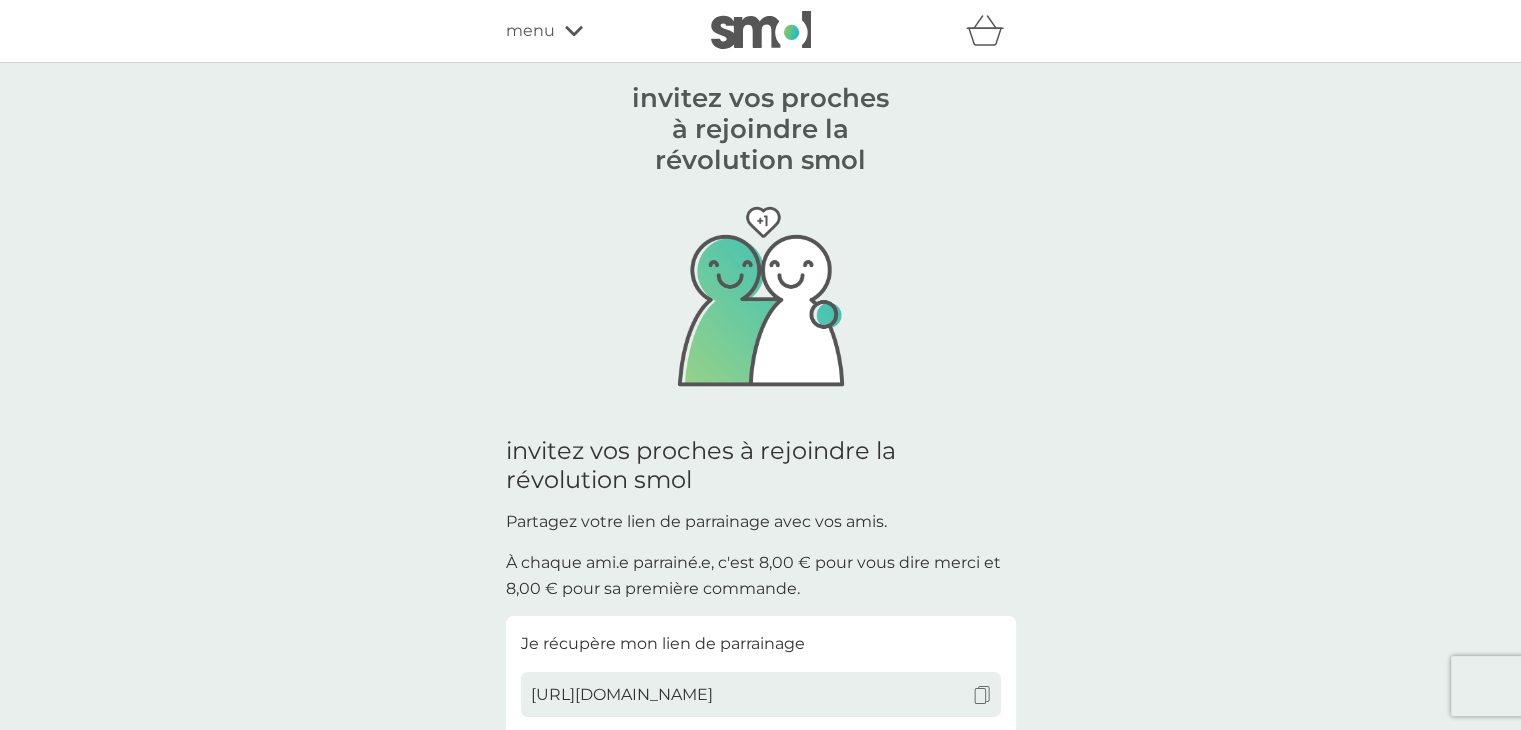 click at bounding box center (761, 30) 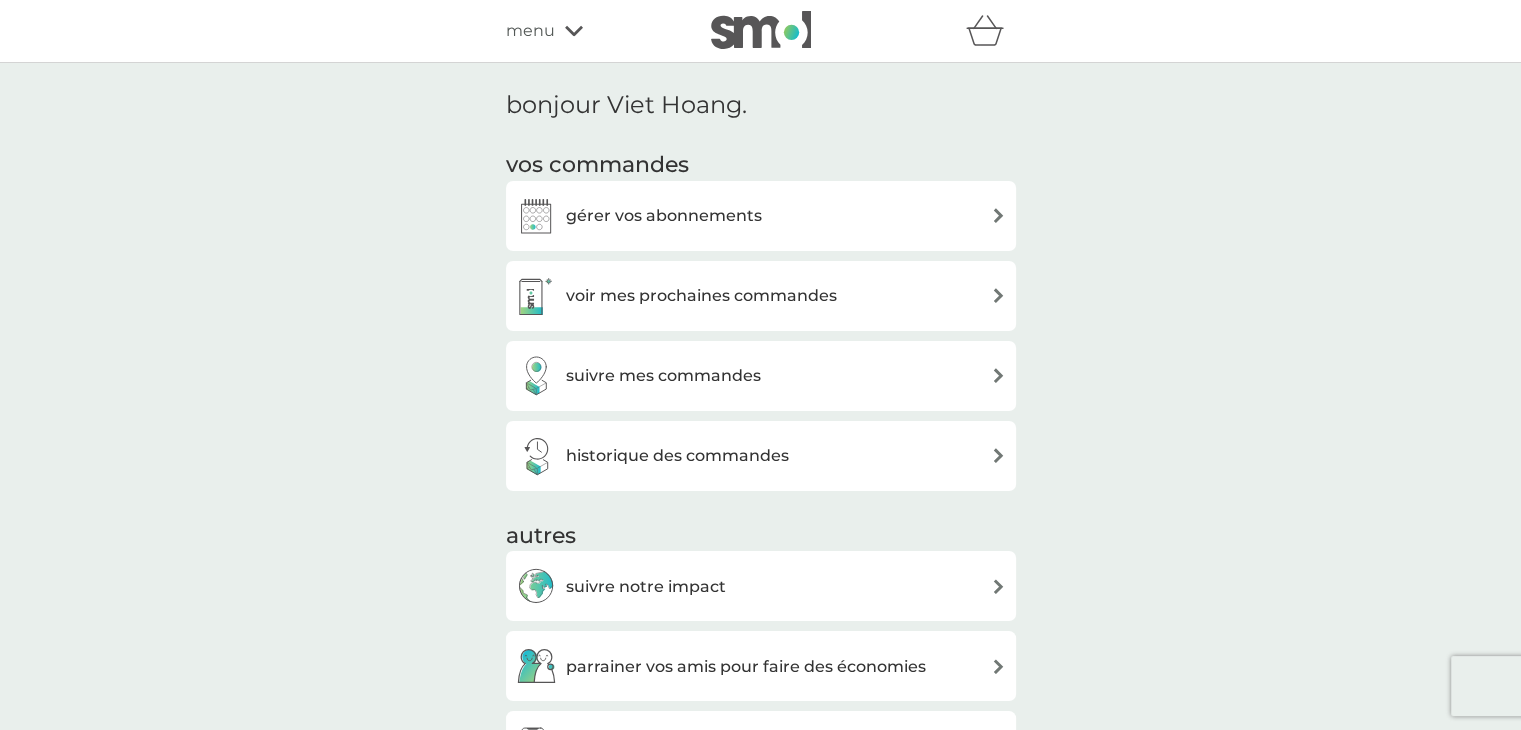click at bounding box center [991, 31] 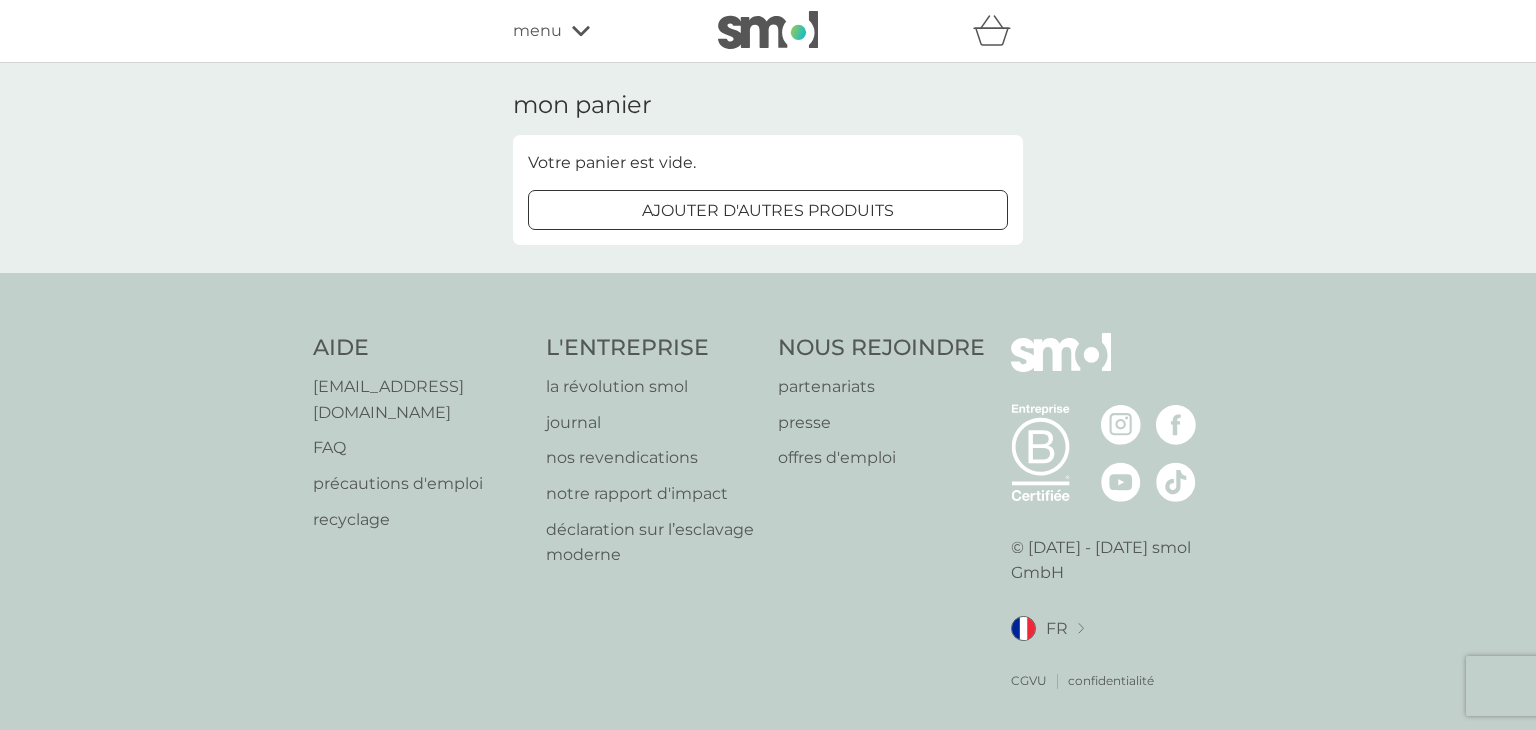 click on "mon panier Votre panier est vide. ajouter d'autres produits" at bounding box center (768, 168) 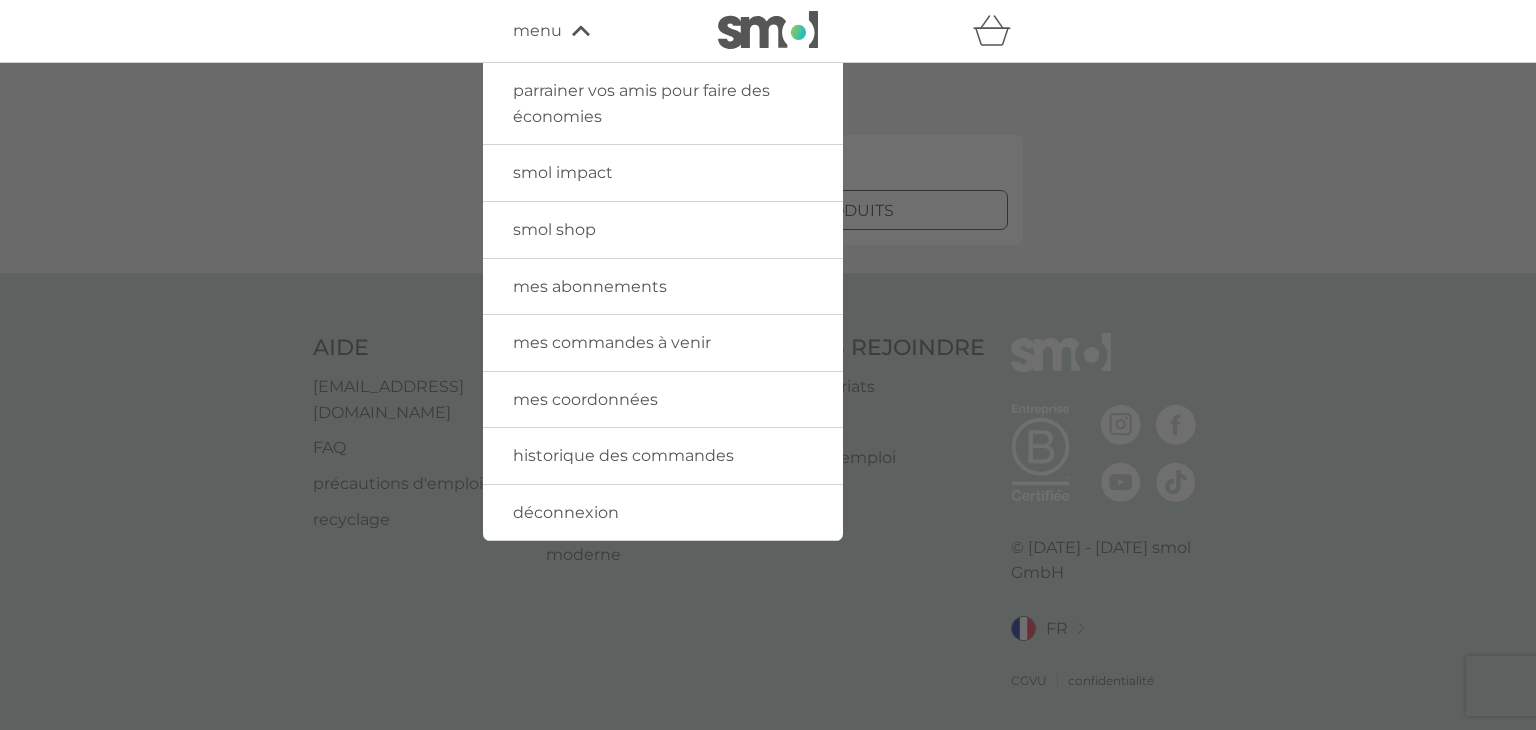 click on "mes coordonnées" at bounding box center (585, 399) 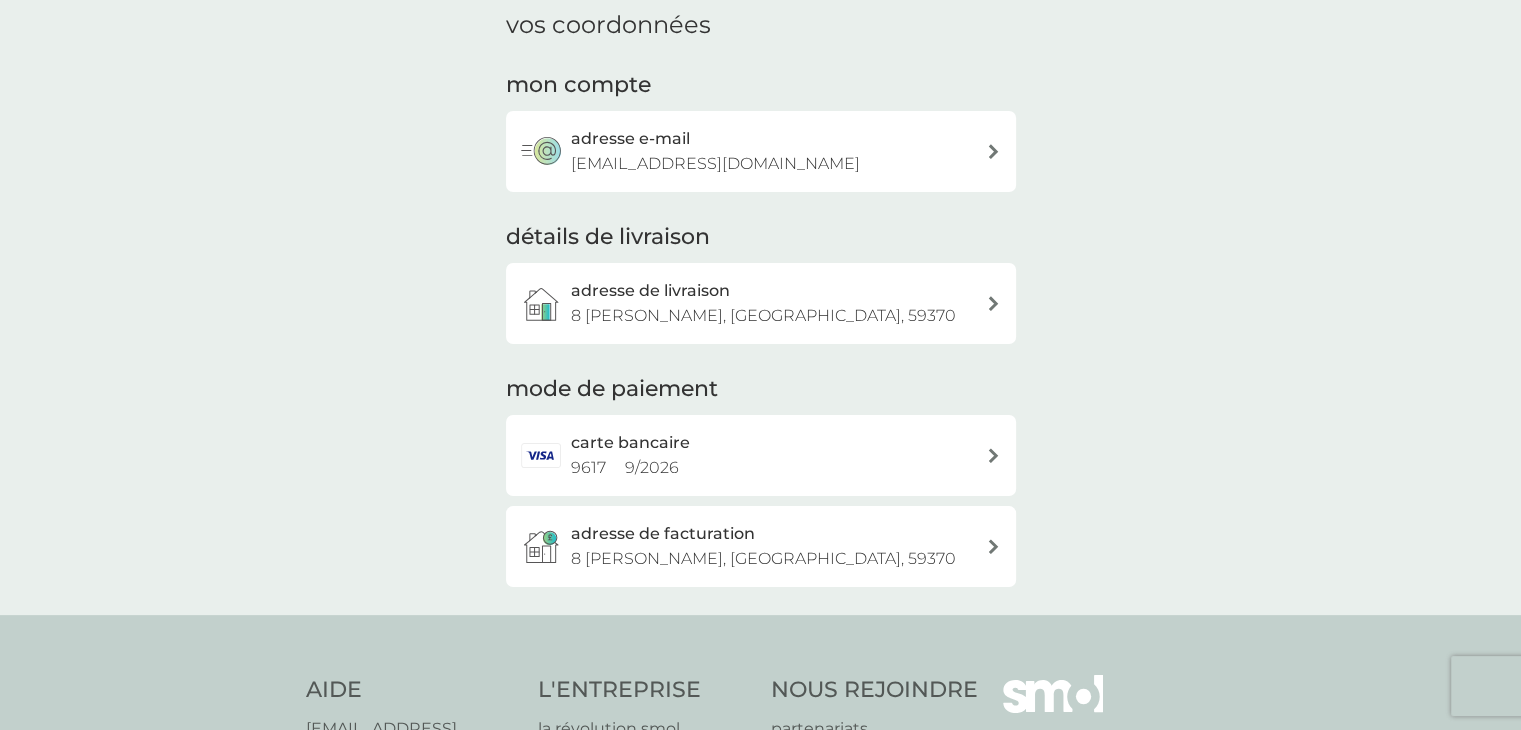 scroll, scrollTop: 133, scrollLeft: 0, axis: vertical 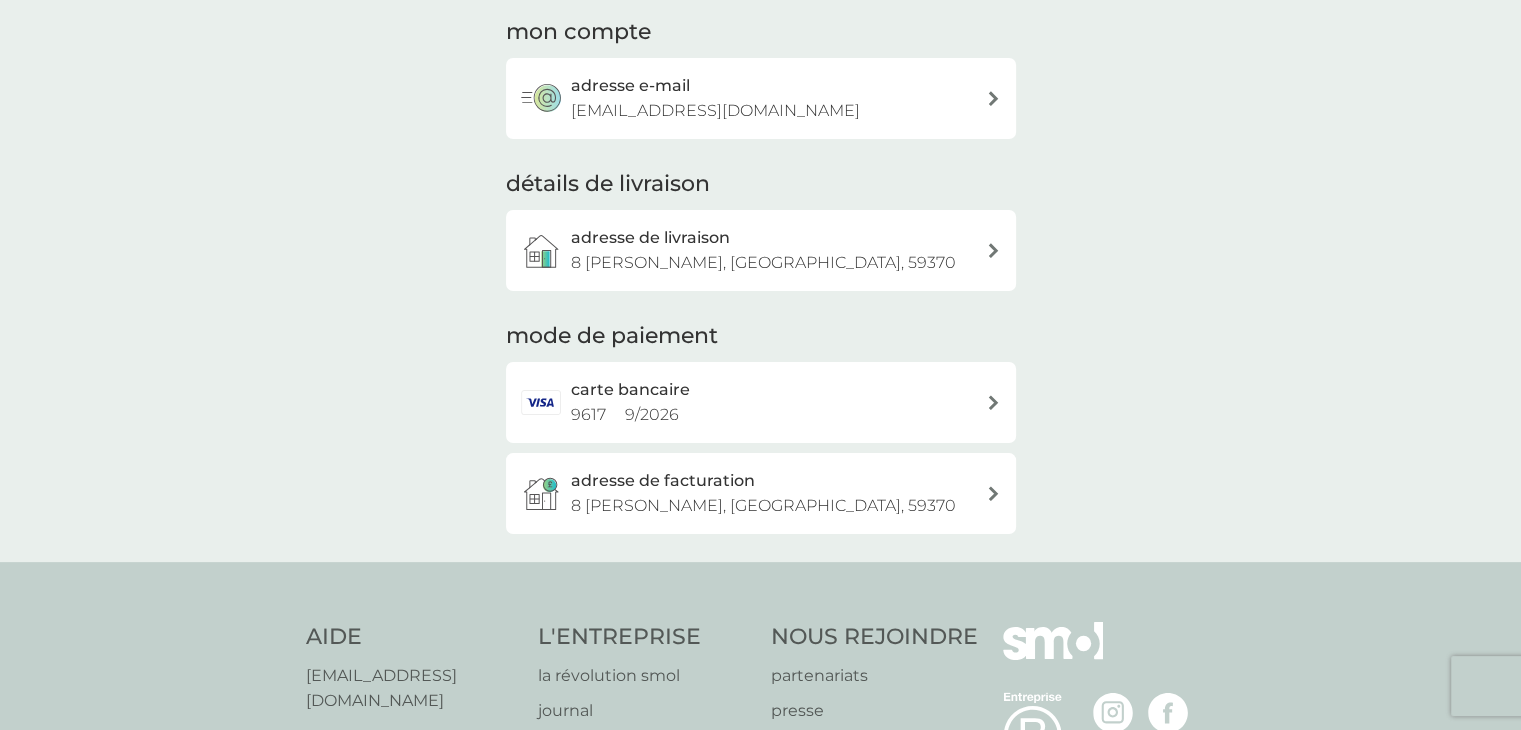 click on "carte bancaire 9617   9 / 2026" at bounding box center (771, 402) 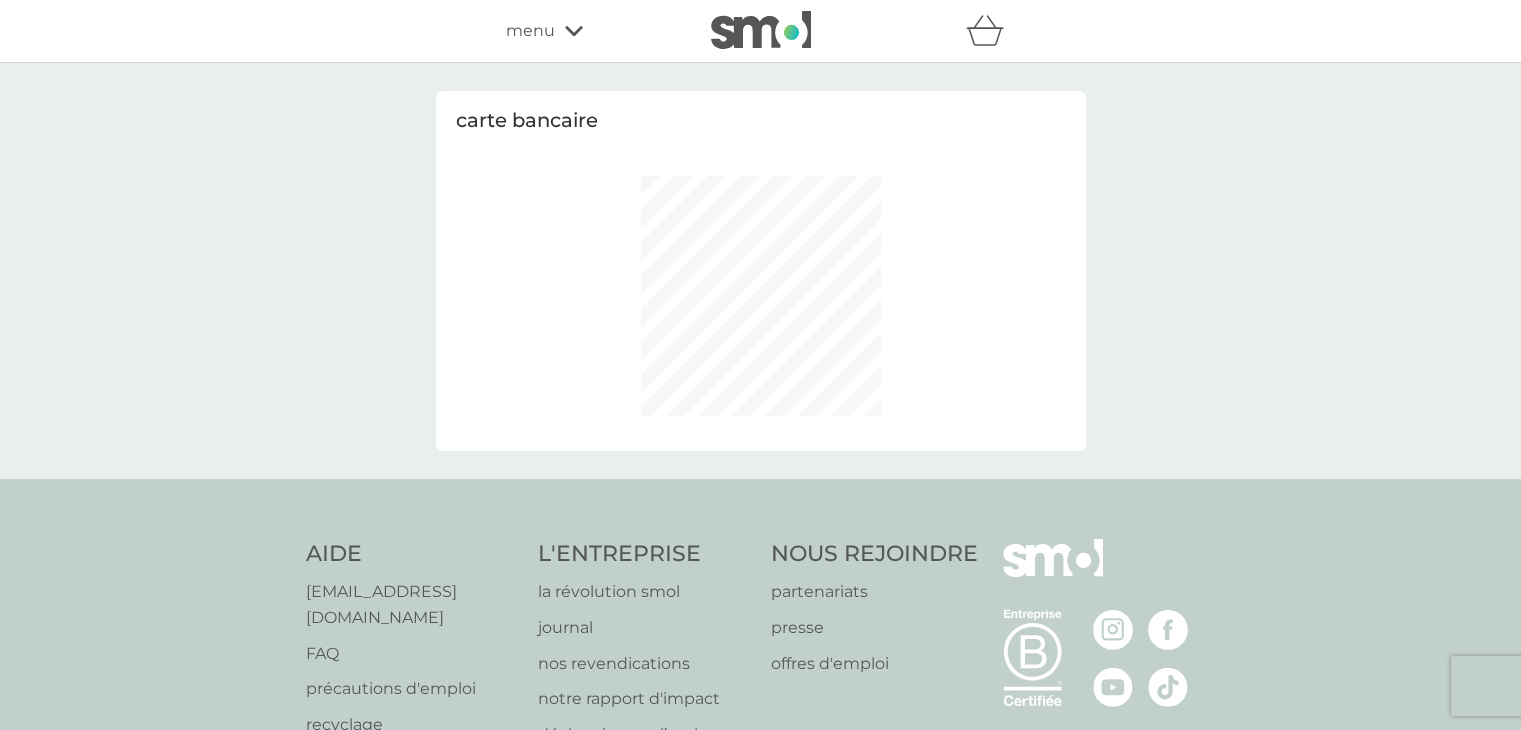 select on "France" 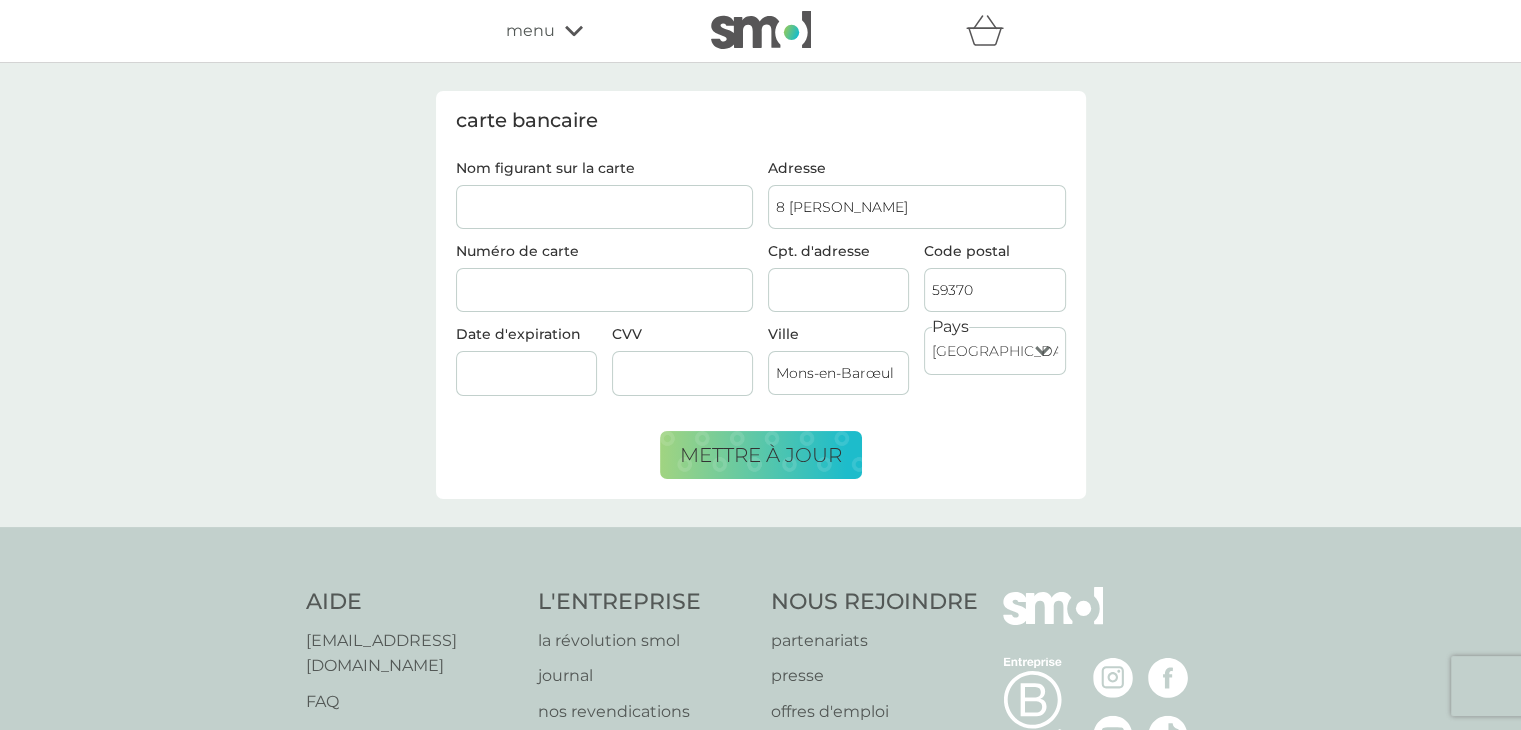 drag, startPoint x: 706, startPoint y: 143, endPoint x: 720, endPoint y: 123, distance: 24.41311 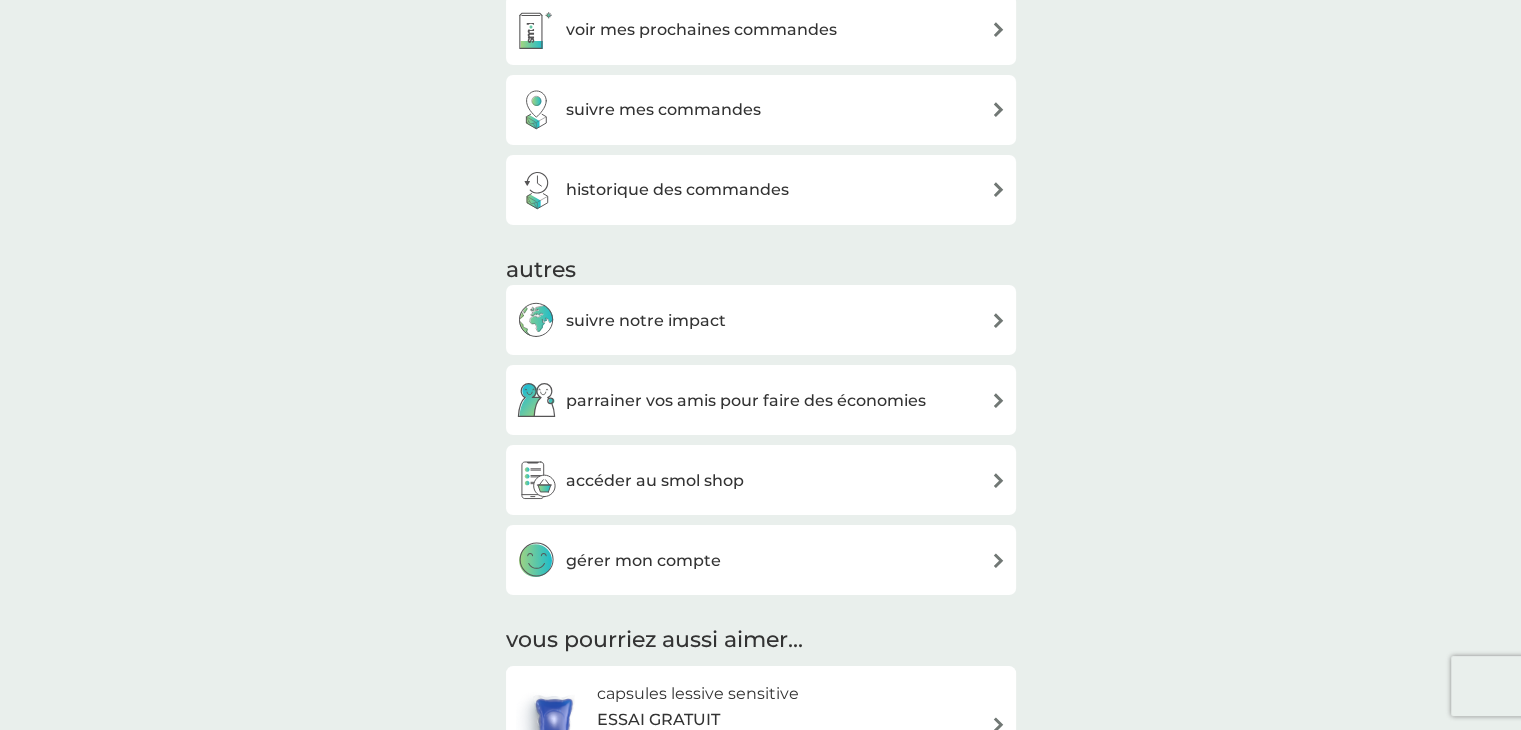 scroll, scrollTop: 400, scrollLeft: 0, axis: vertical 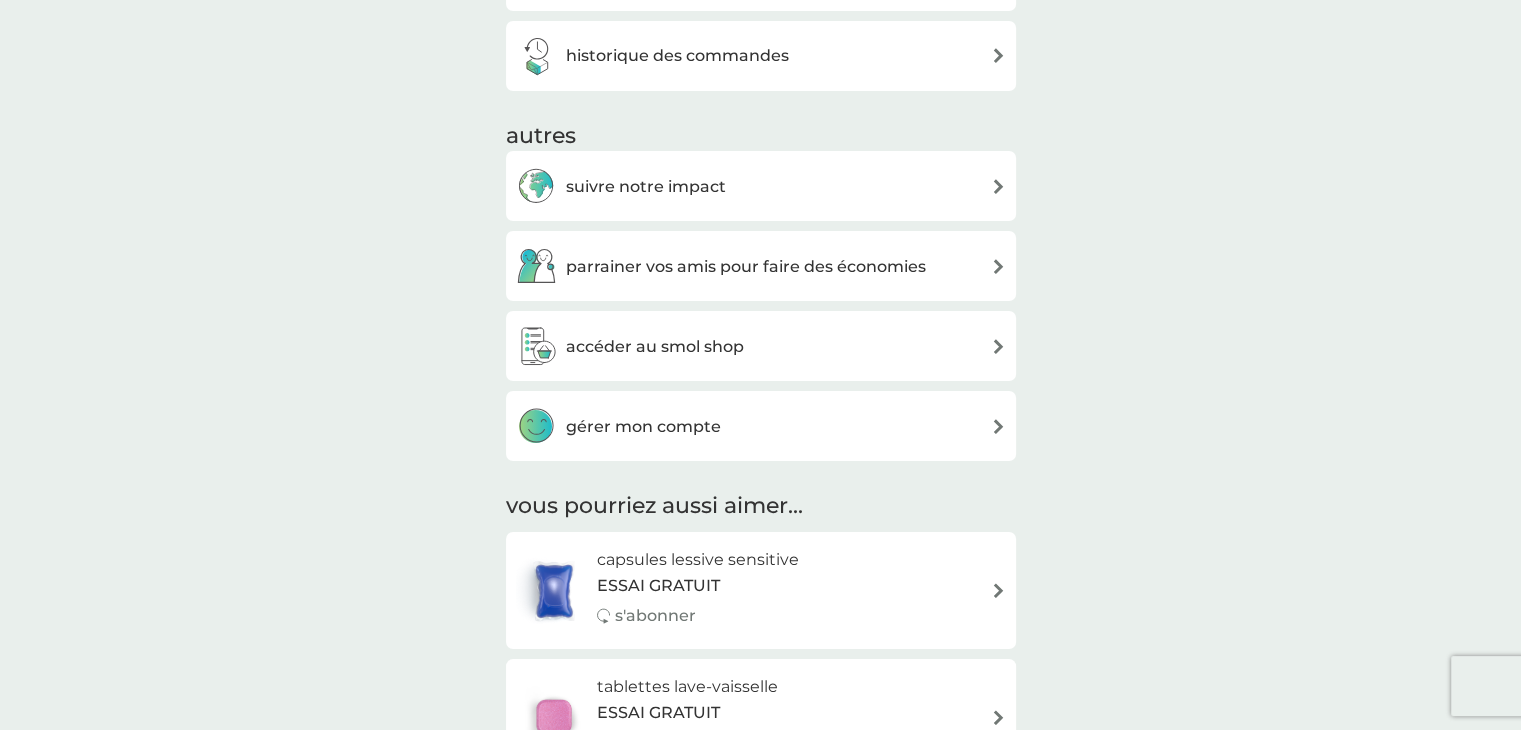 click on "gérer mon compte" at bounding box center (643, 427) 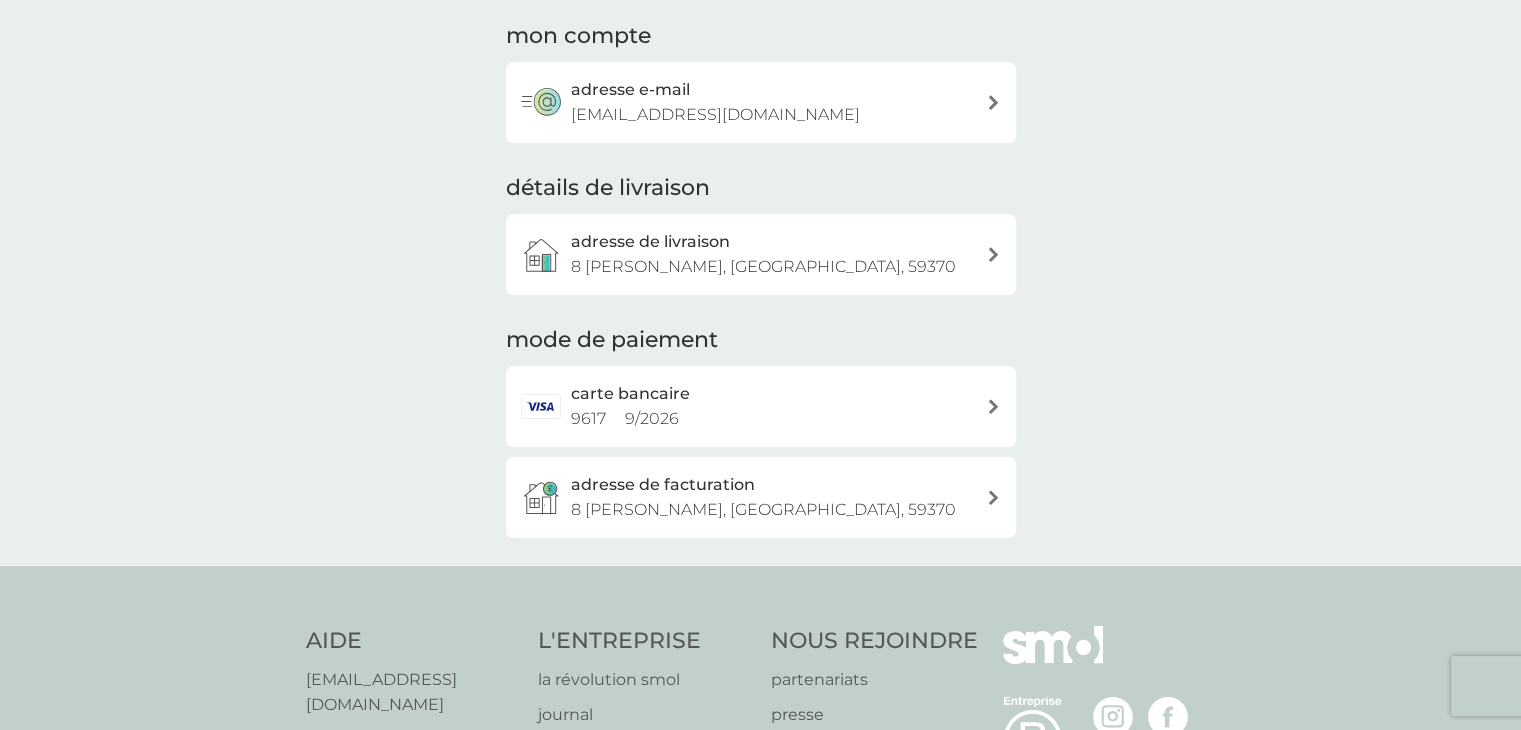 scroll, scrollTop: 133, scrollLeft: 0, axis: vertical 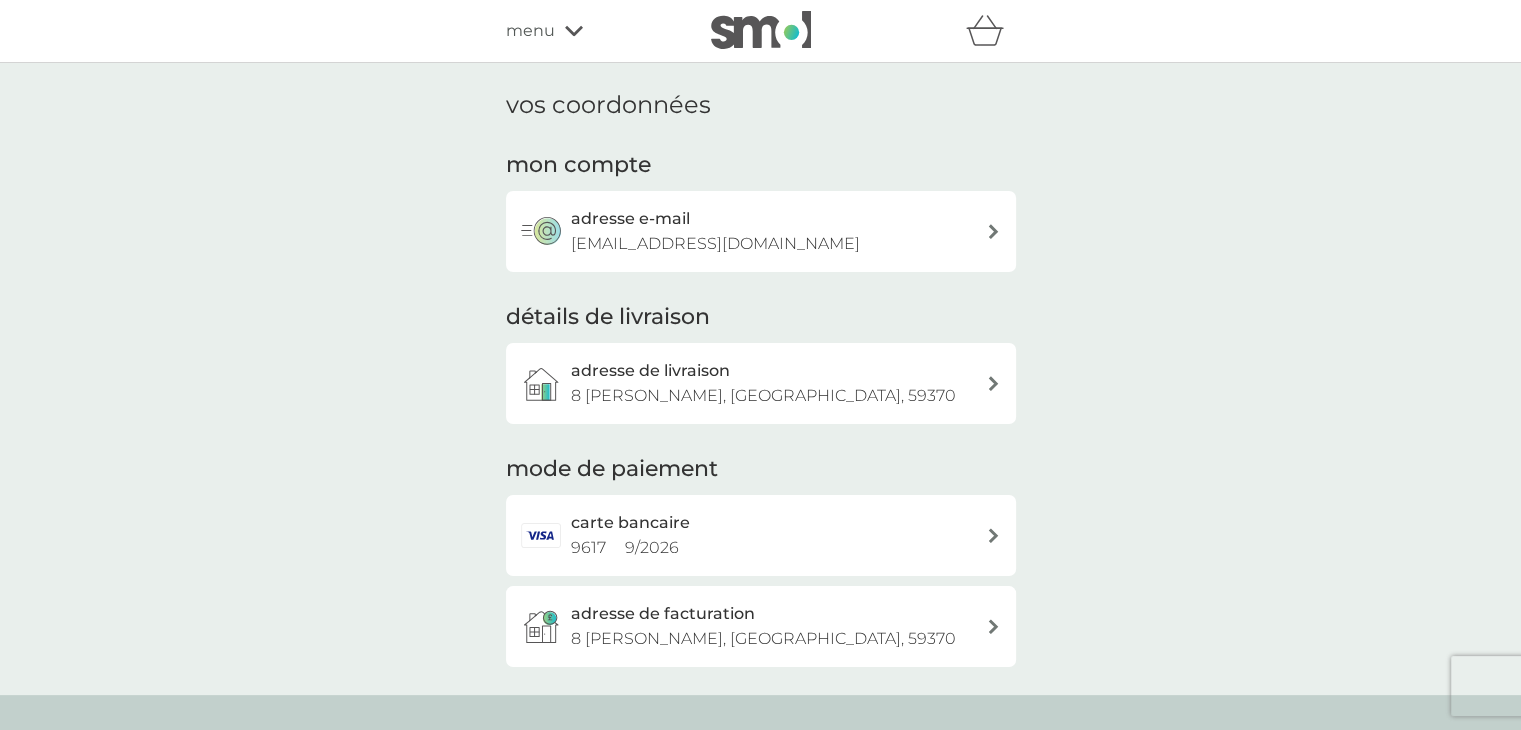 click on "parrainer vos amis pour faire des économies smol impact smol shop mes abonnements mes commandes à venir mes coordonnées historique des commandes déconnexion menu" at bounding box center (761, 31) 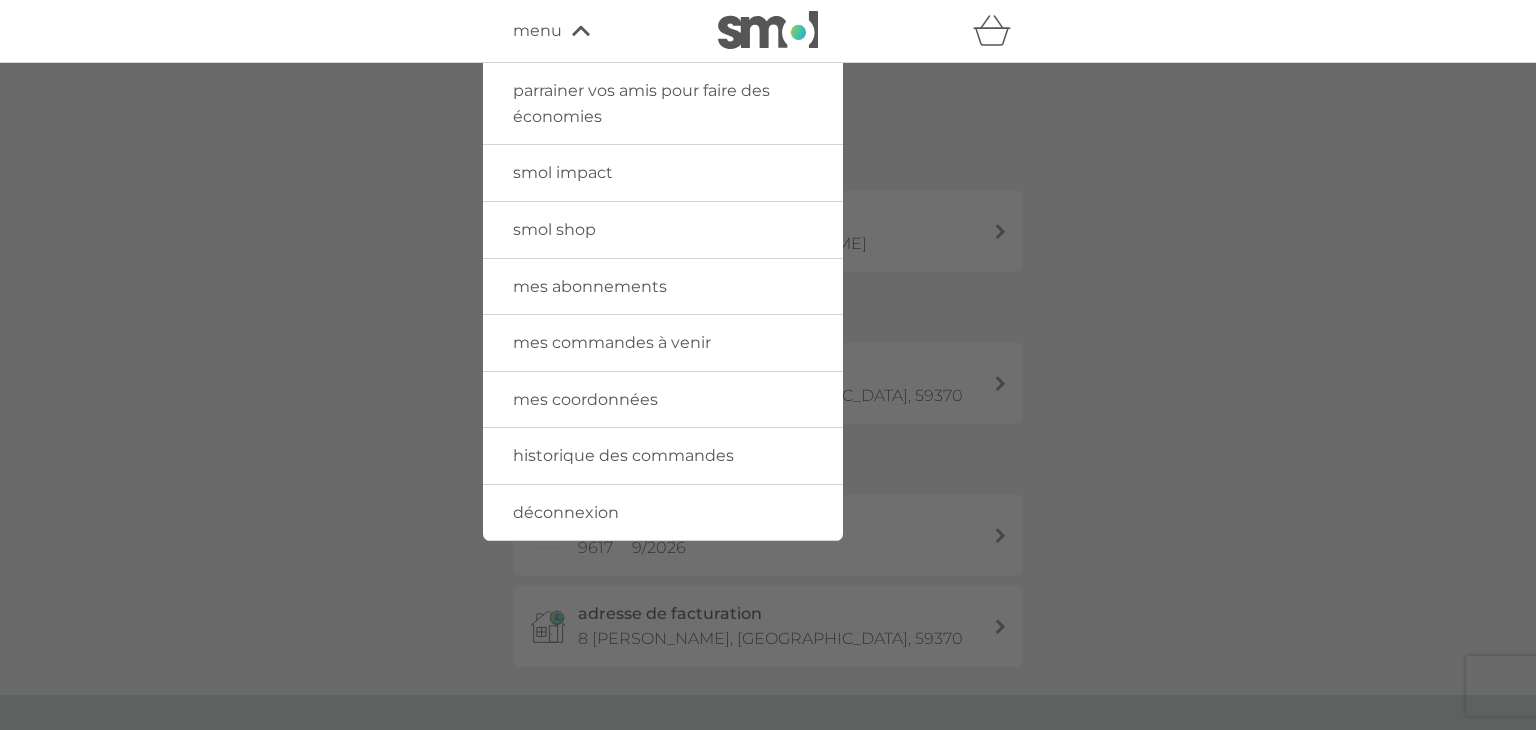 click on "mes coordonnées" at bounding box center [663, 400] 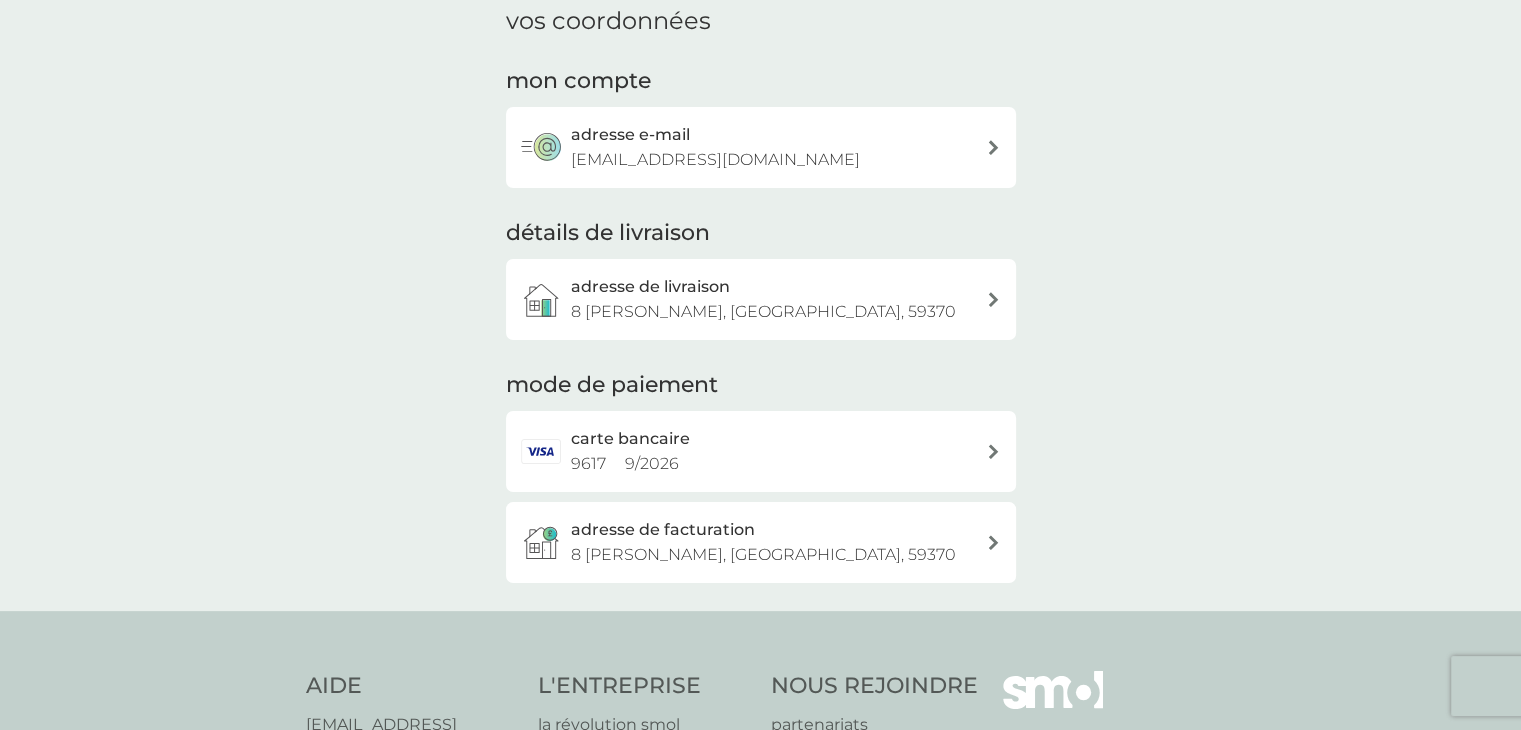 scroll, scrollTop: 0, scrollLeft: 0, axis: both 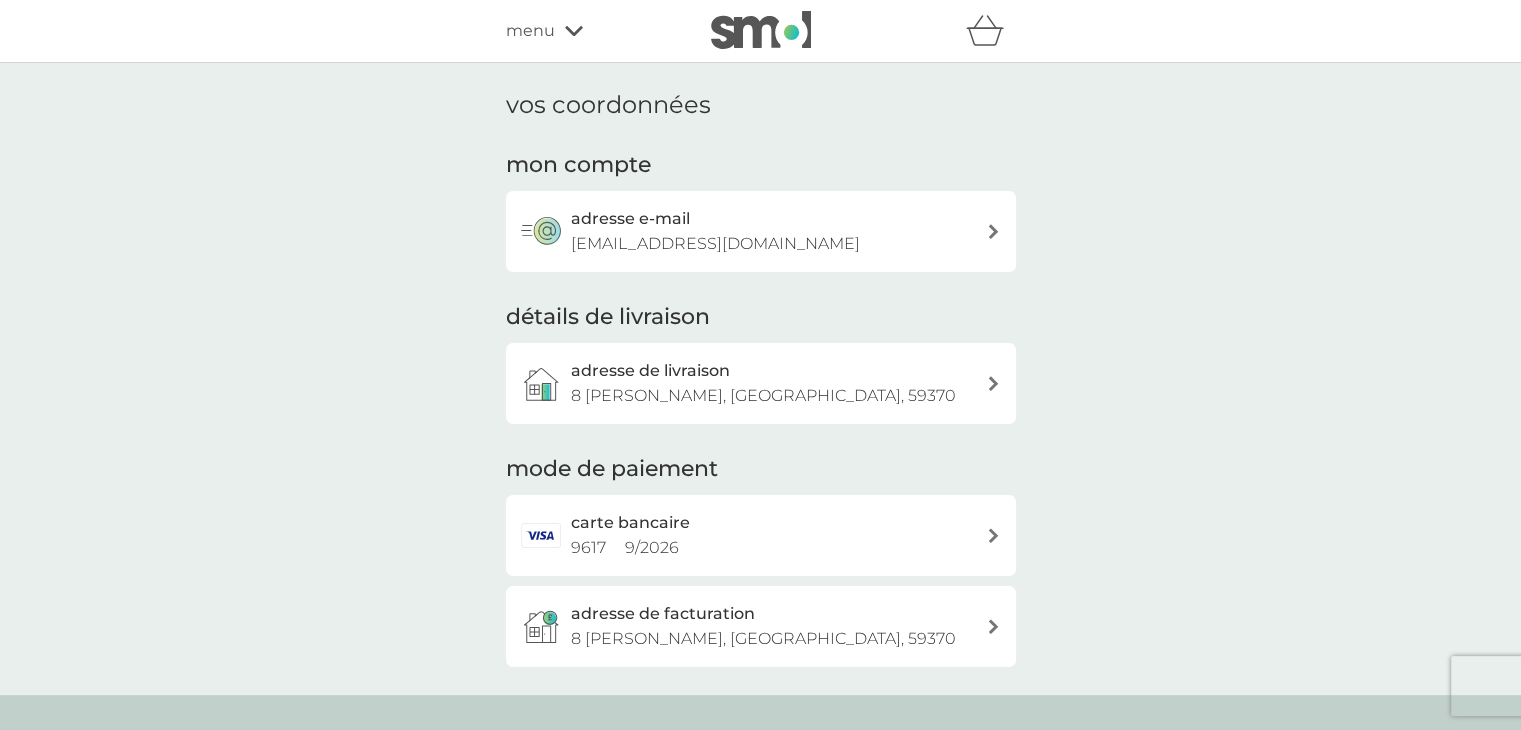 click on "adresse e-mail hoangdv13011999@gmail.com" at bounding box center [771, 231] 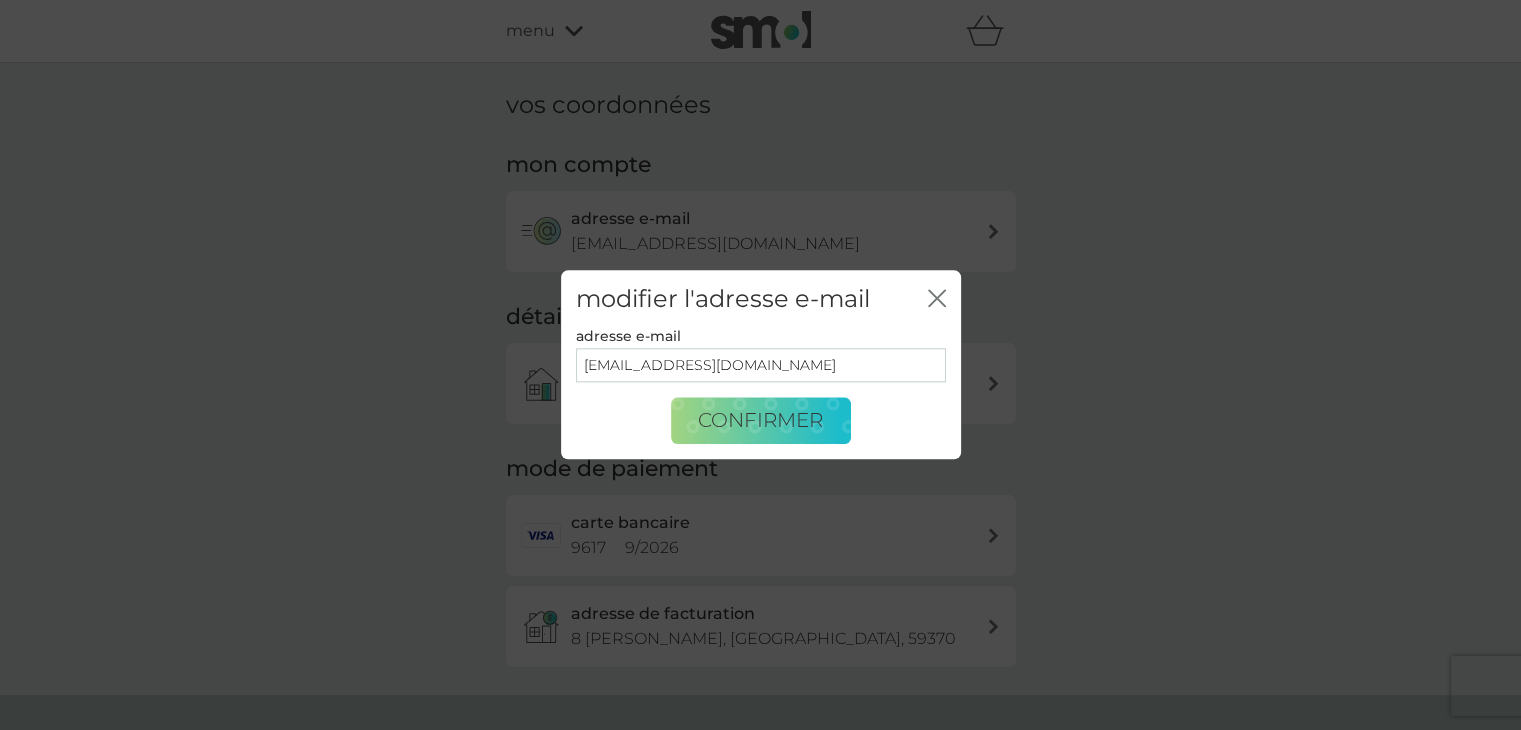 click on "fermer" 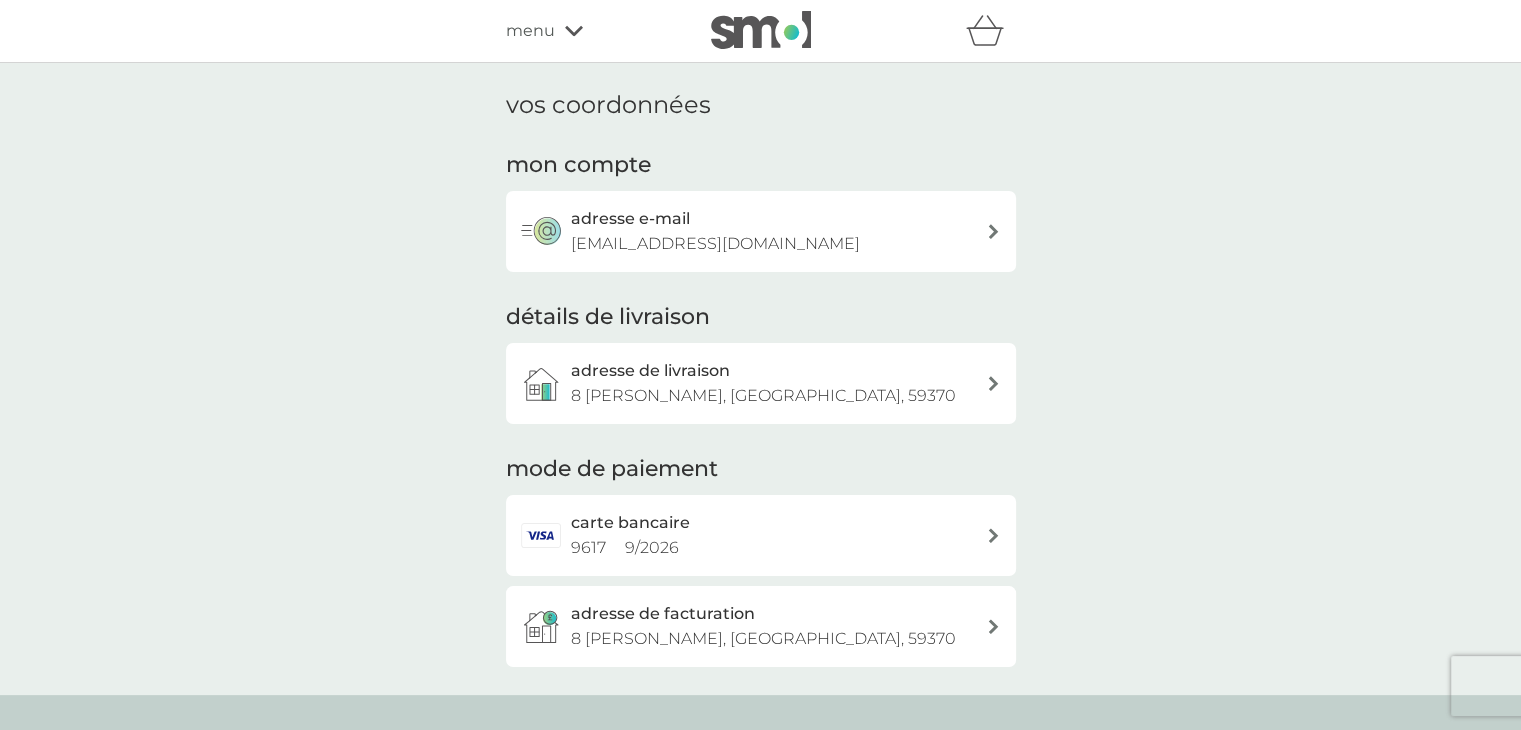 click on "carte bancaire 9617   9 / 2026" at bounding box center (771, 535) 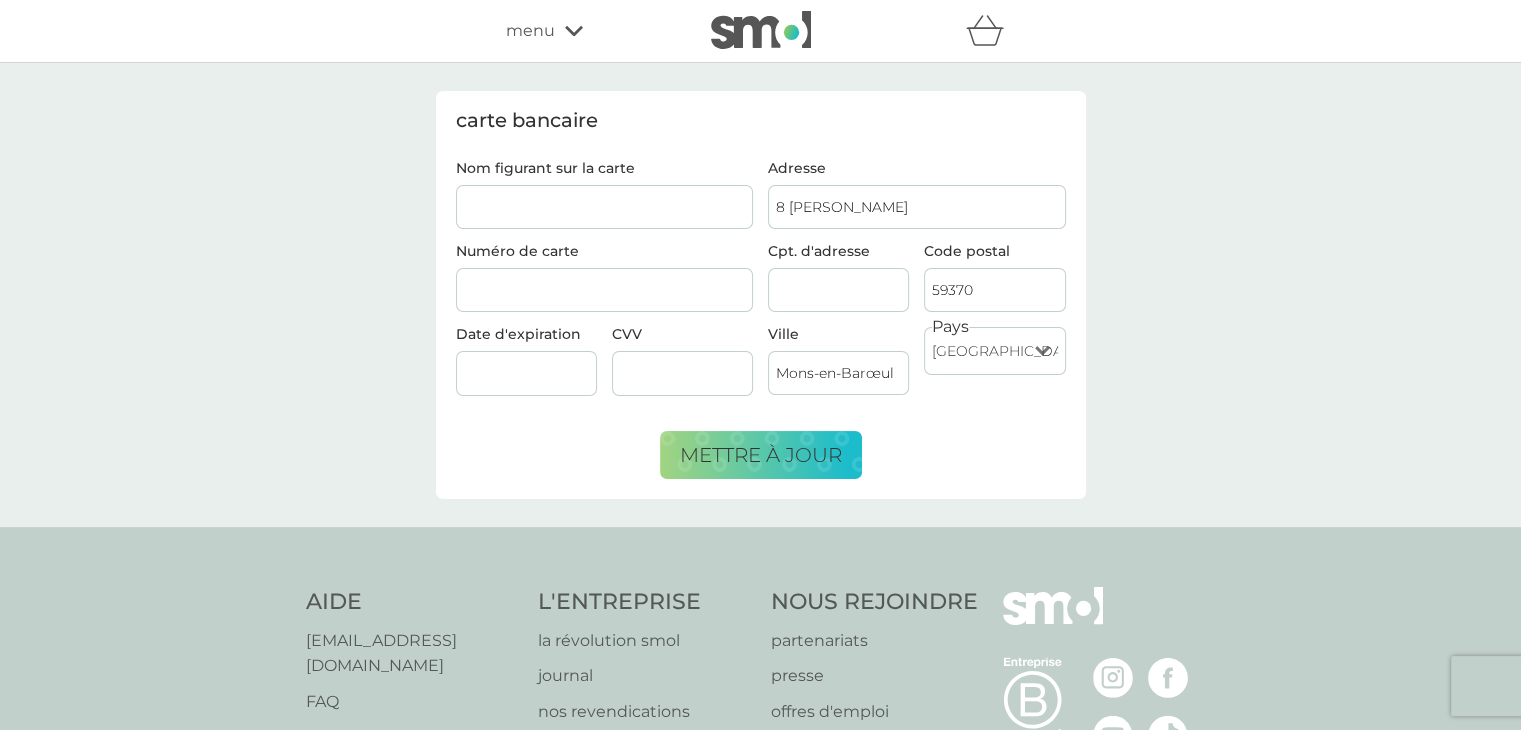 click on "carte bancaire Nom figurant sur la carte Numéro de carte Date d'expiration CVV Adresse 8 Jean Jaurès Cpt. d'adresse Code postal 59370 Ville Mons-en-Barœul Pays United Kingdom Jersey Guernsey Isle of Man United States Republic of Ireland Bulgaria Poland France Germany Netherlands mettre à jour" at bounding box center (760, 295) 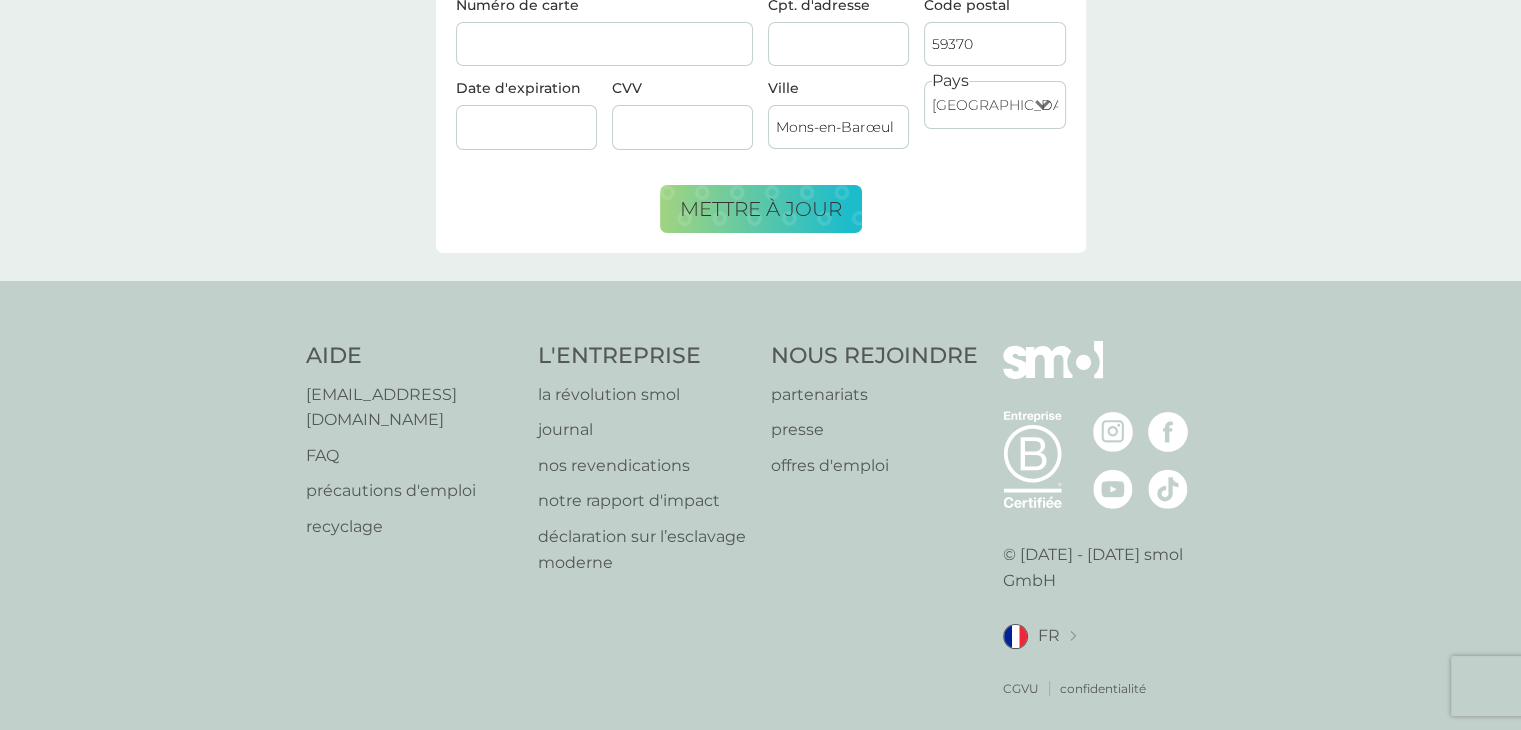 scroll, scrollTop: 0, scrollLeft: 0, axis: both 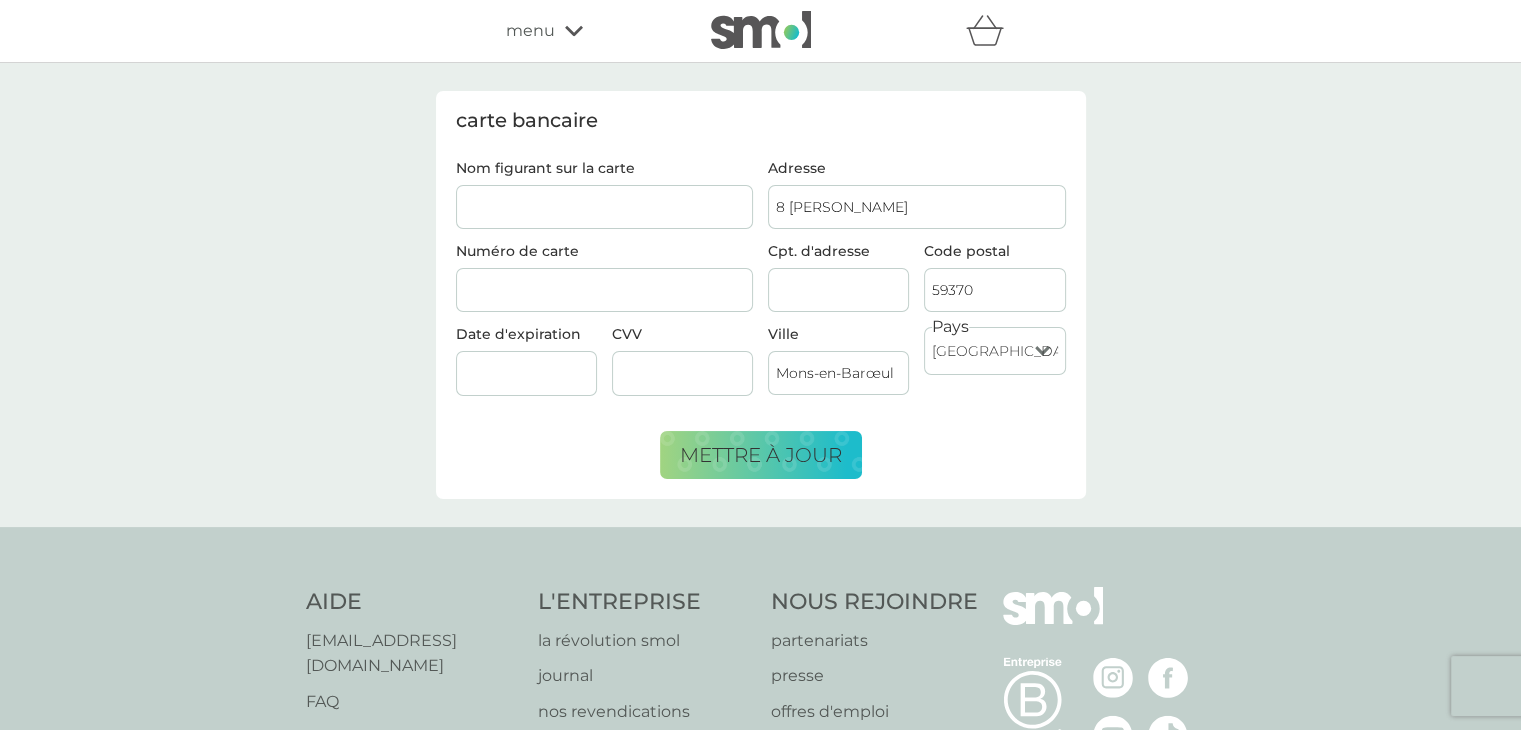 click at bounding box center [761, 30] 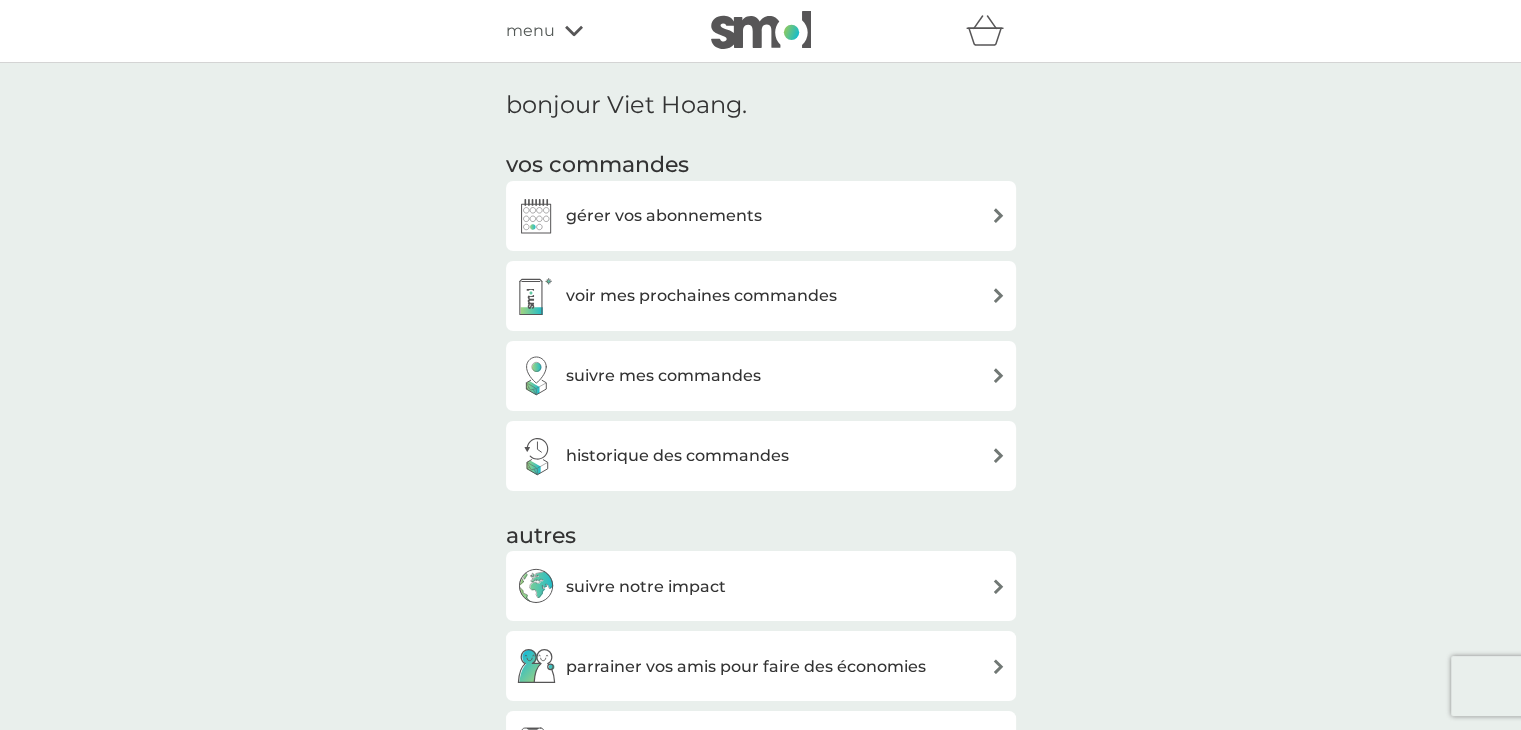 click on "gérer vos abonnements" at bounding box center (761, 216) 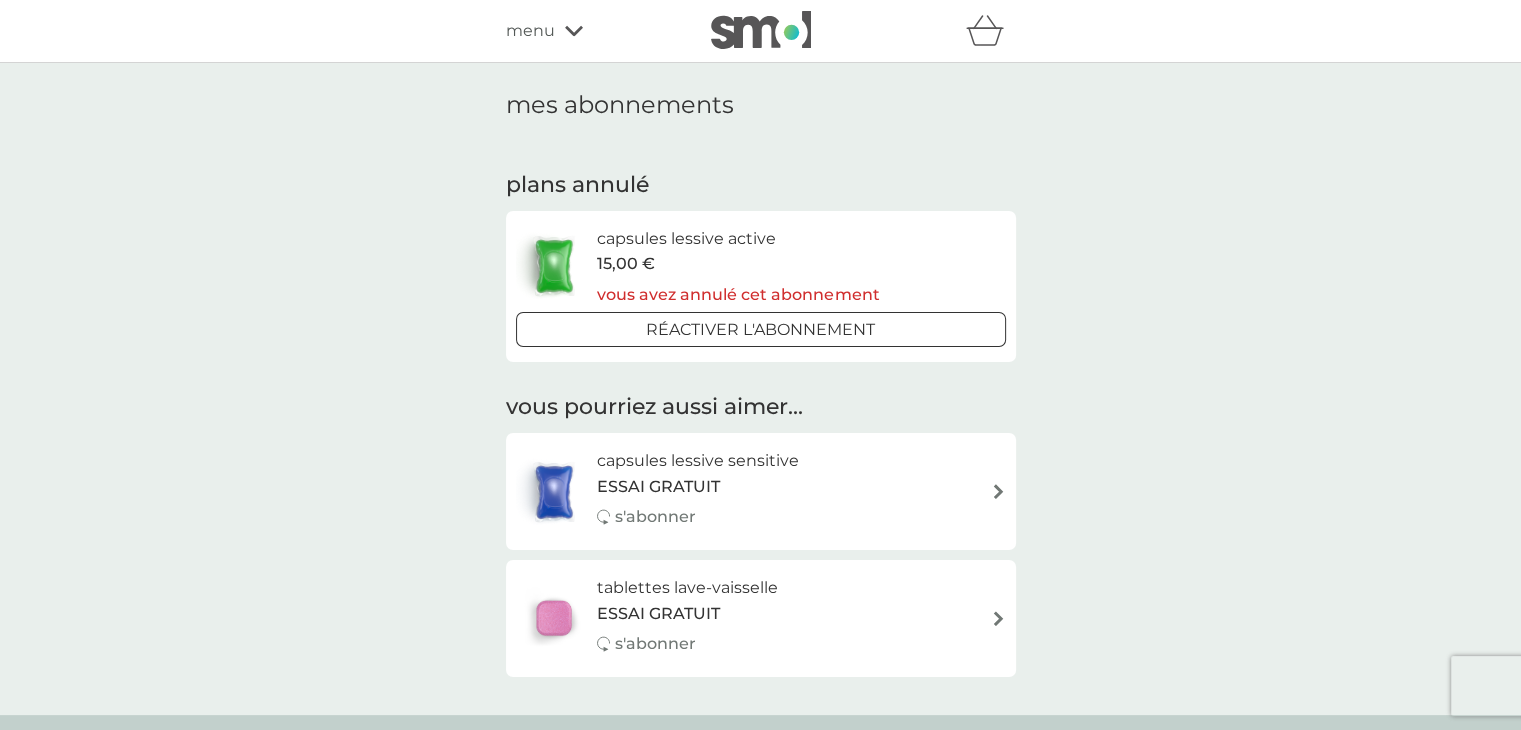click on "capsules lessive active" at bounding box center (738, 239) 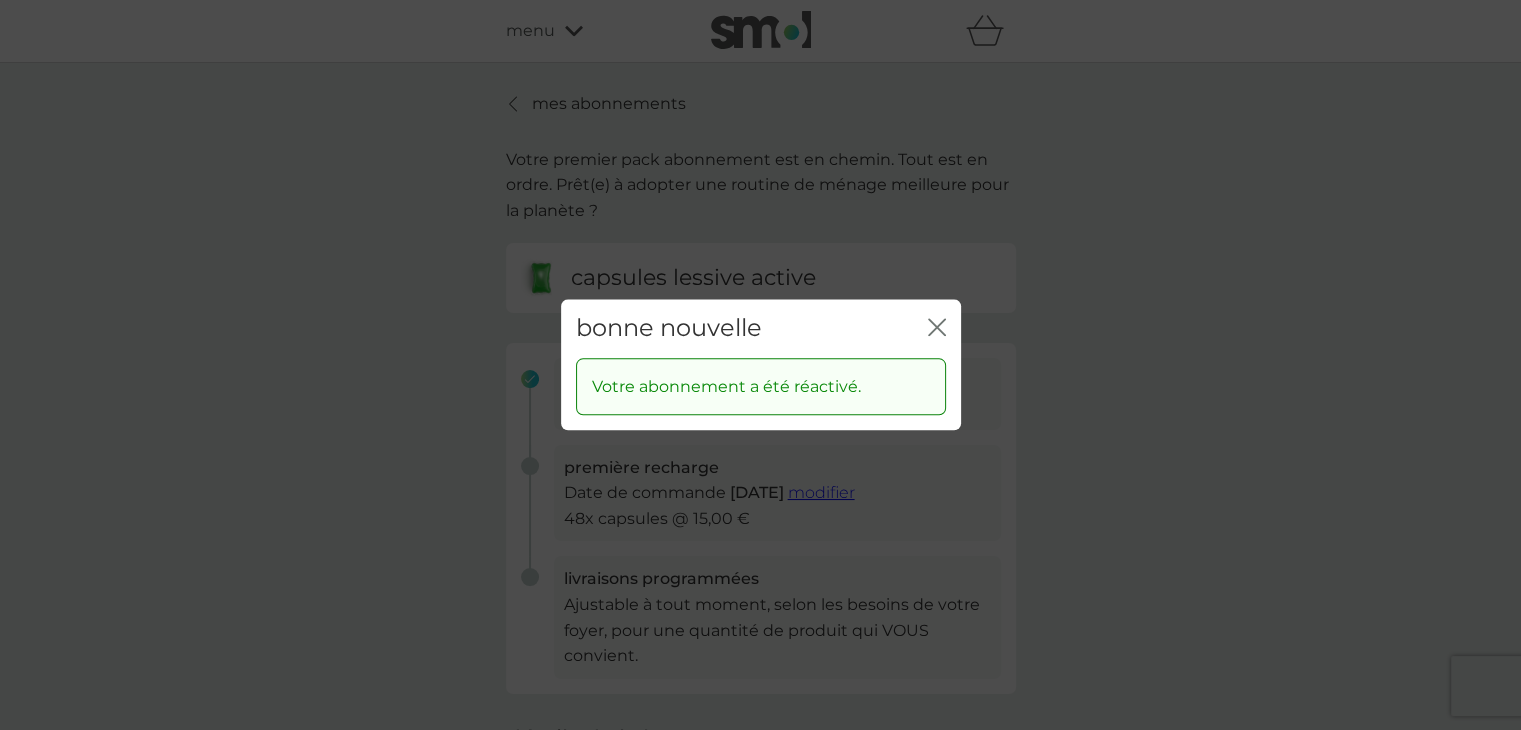 click on "fermer" 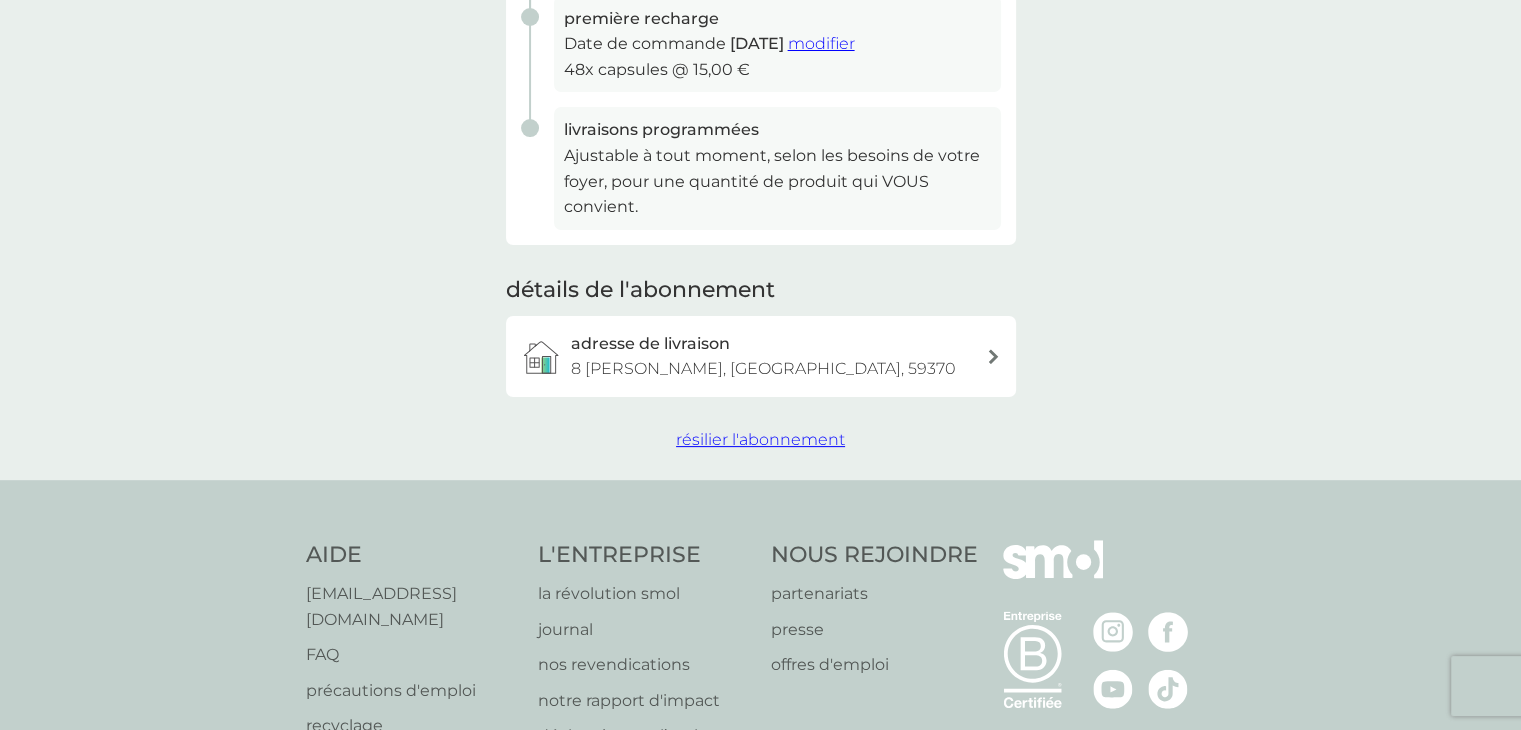 scroll, scrollTop: 533, scrollLeft: 0, axis: vertical 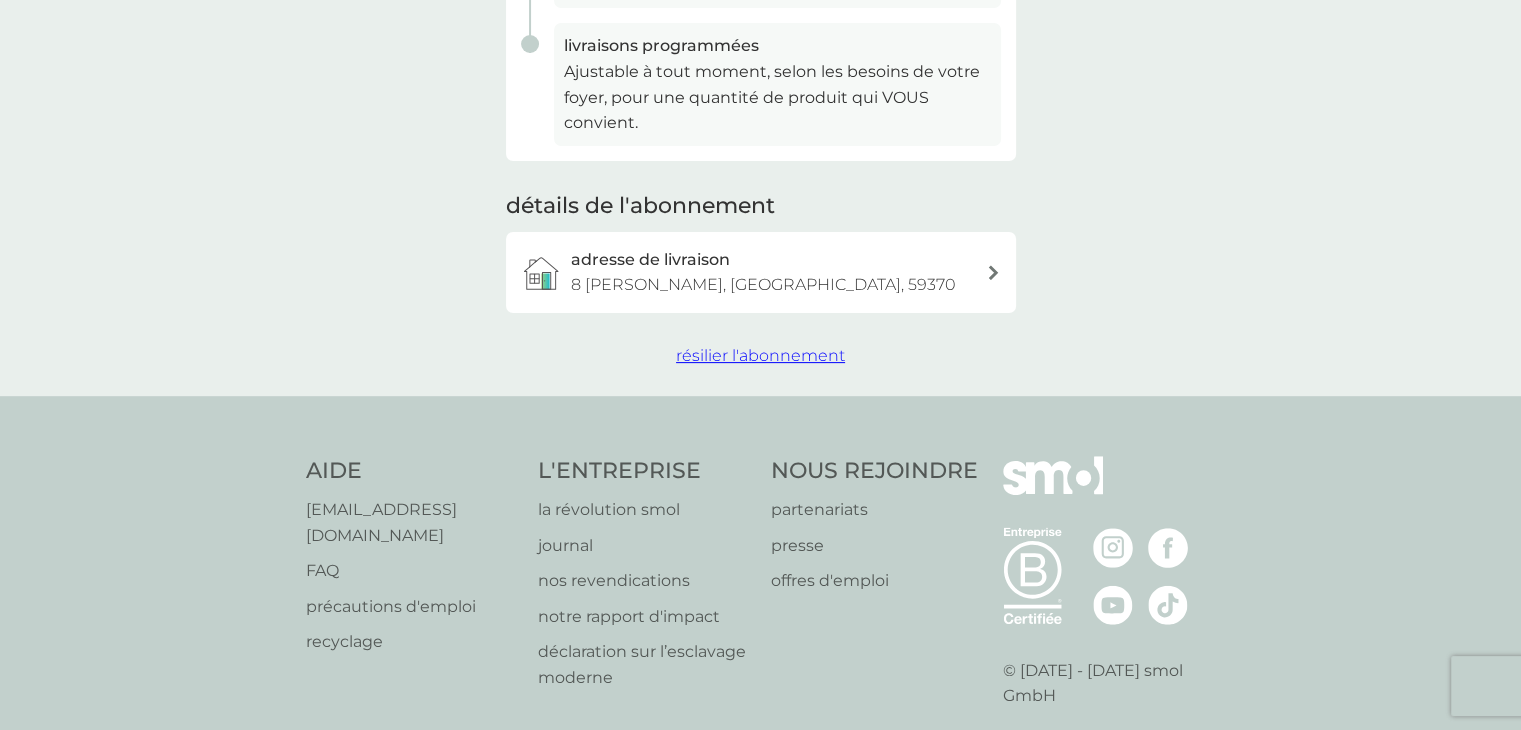 click on "résilier l'abonnement" at bounding box center (760, 355) 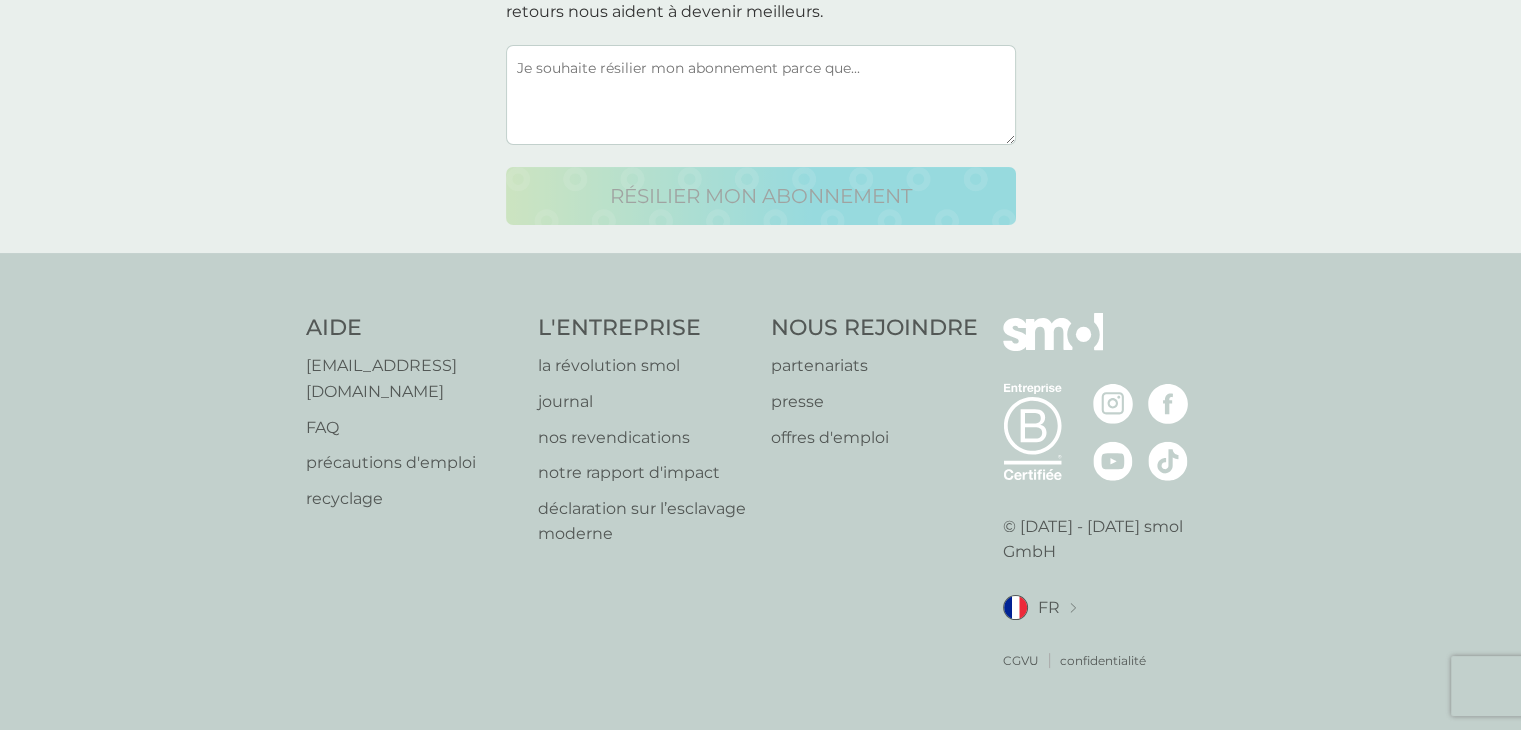 scroll, scrollTop: 0, scrollLeft: 0, axis: both 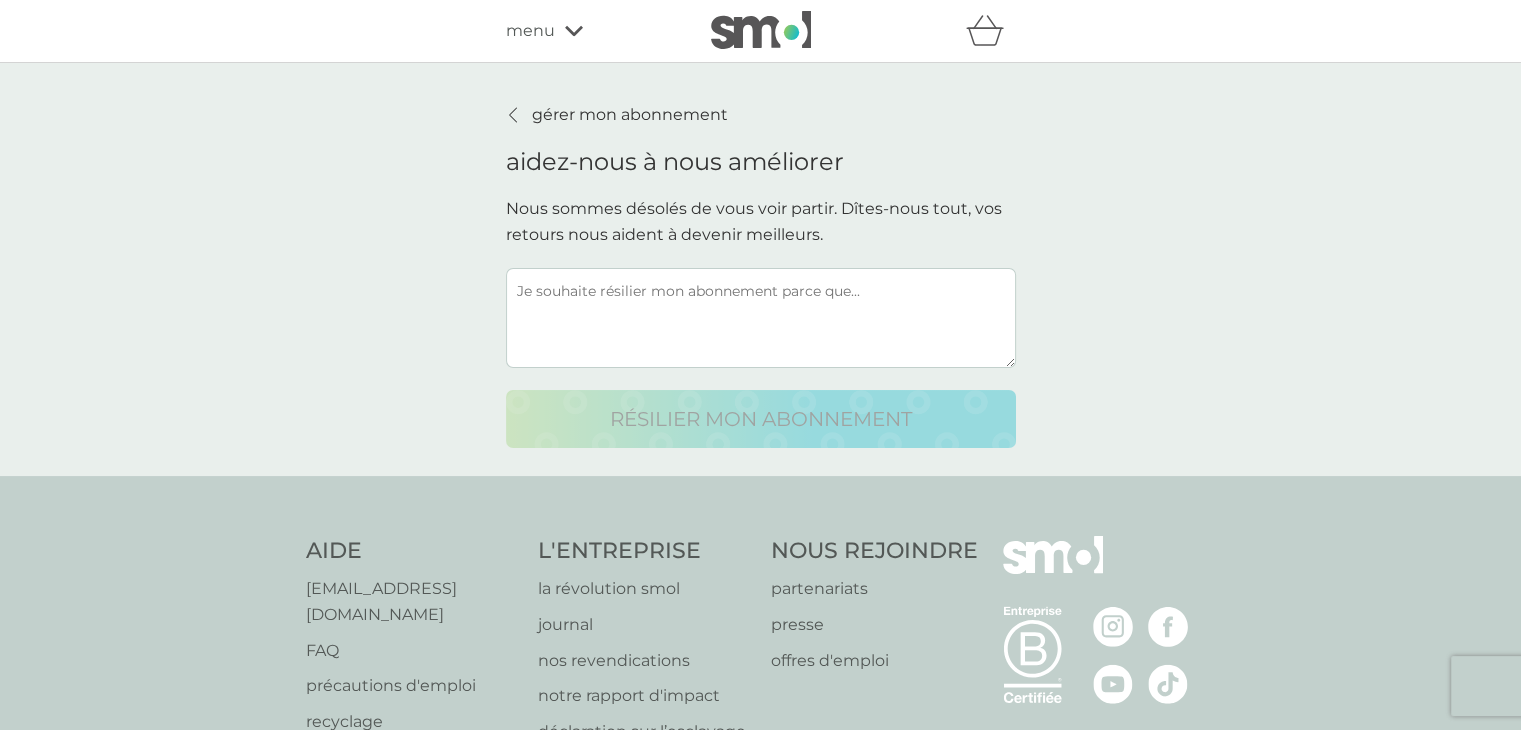click at bounding box center [761, 318] 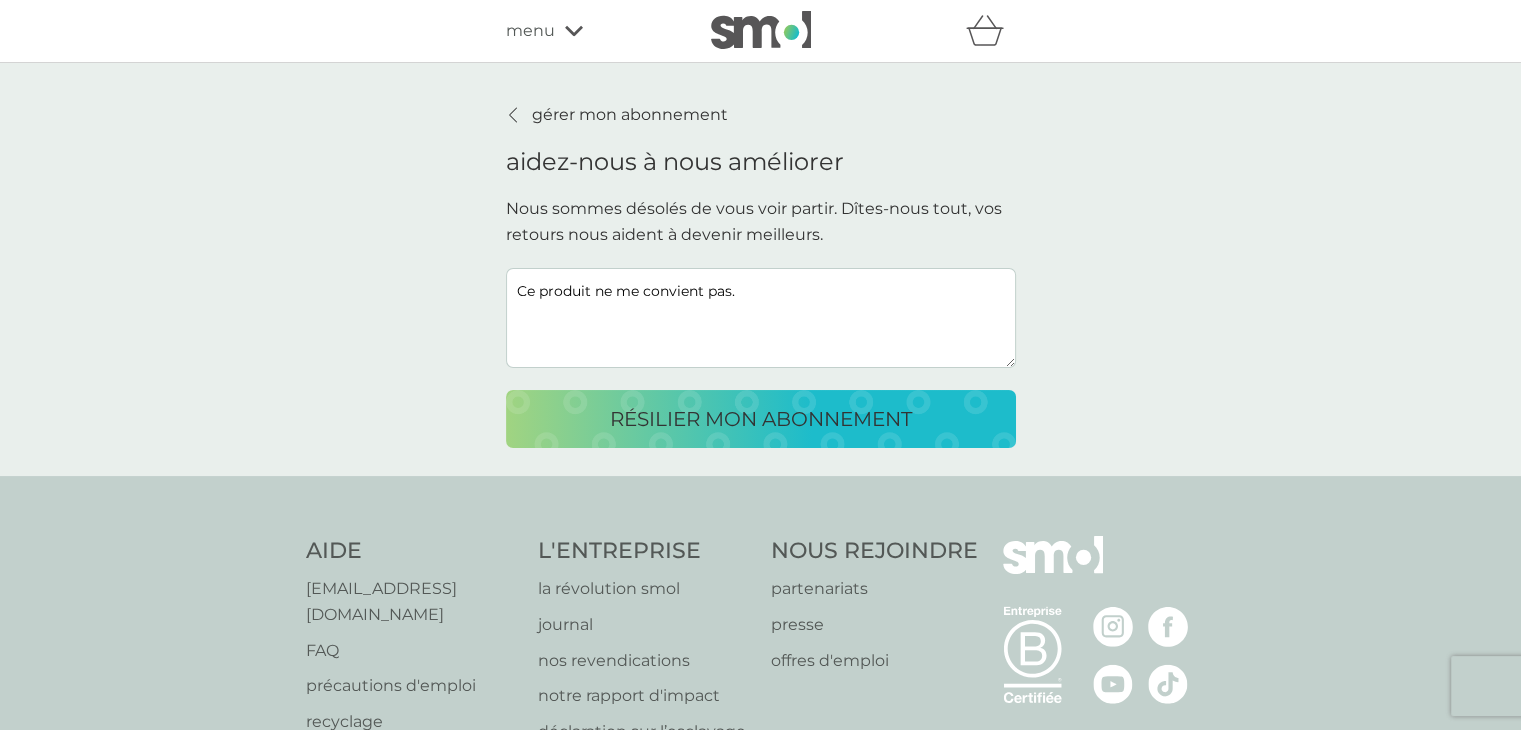 type on "Ce produit ne me convient pas." 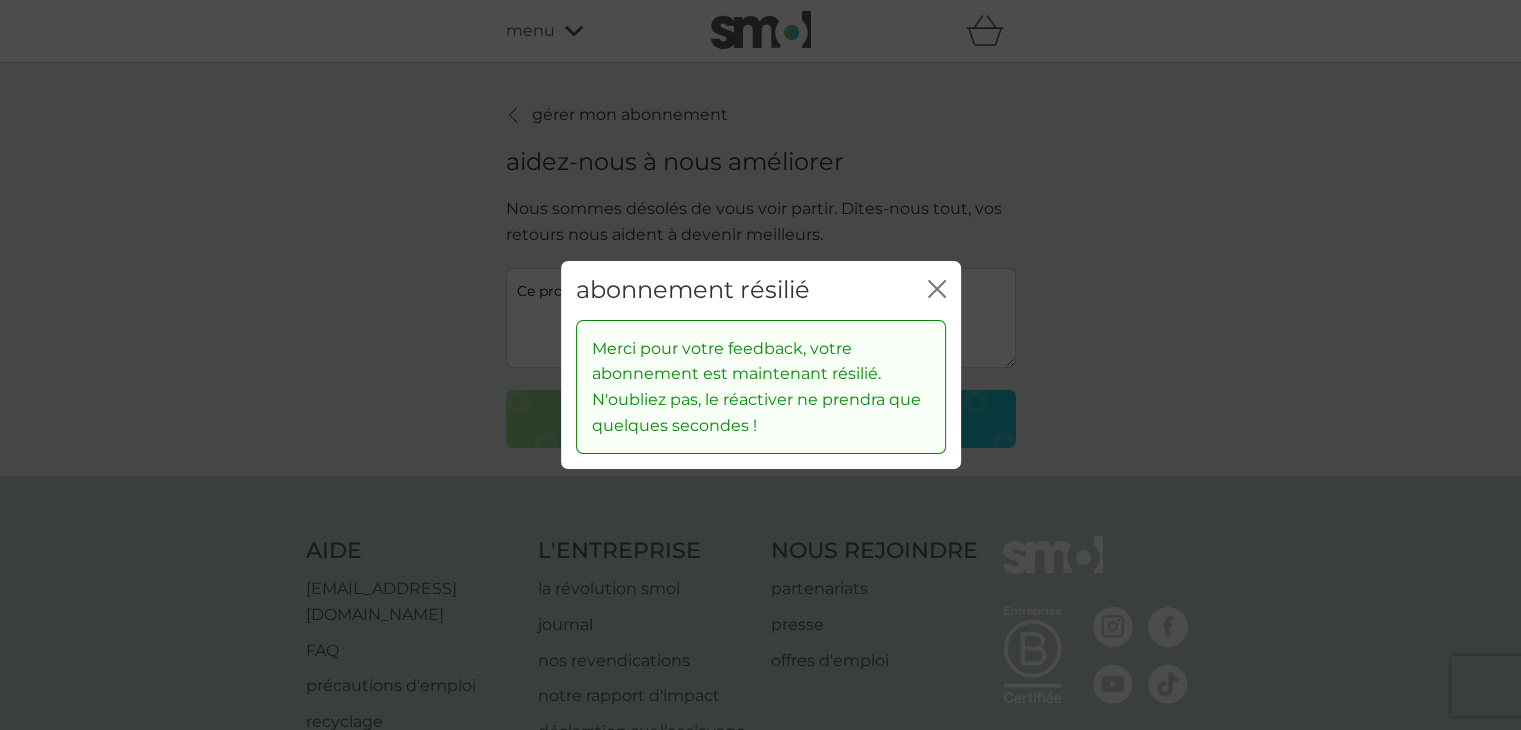 click on "abonnement résilié fermer" at bounding box center [761, 290] 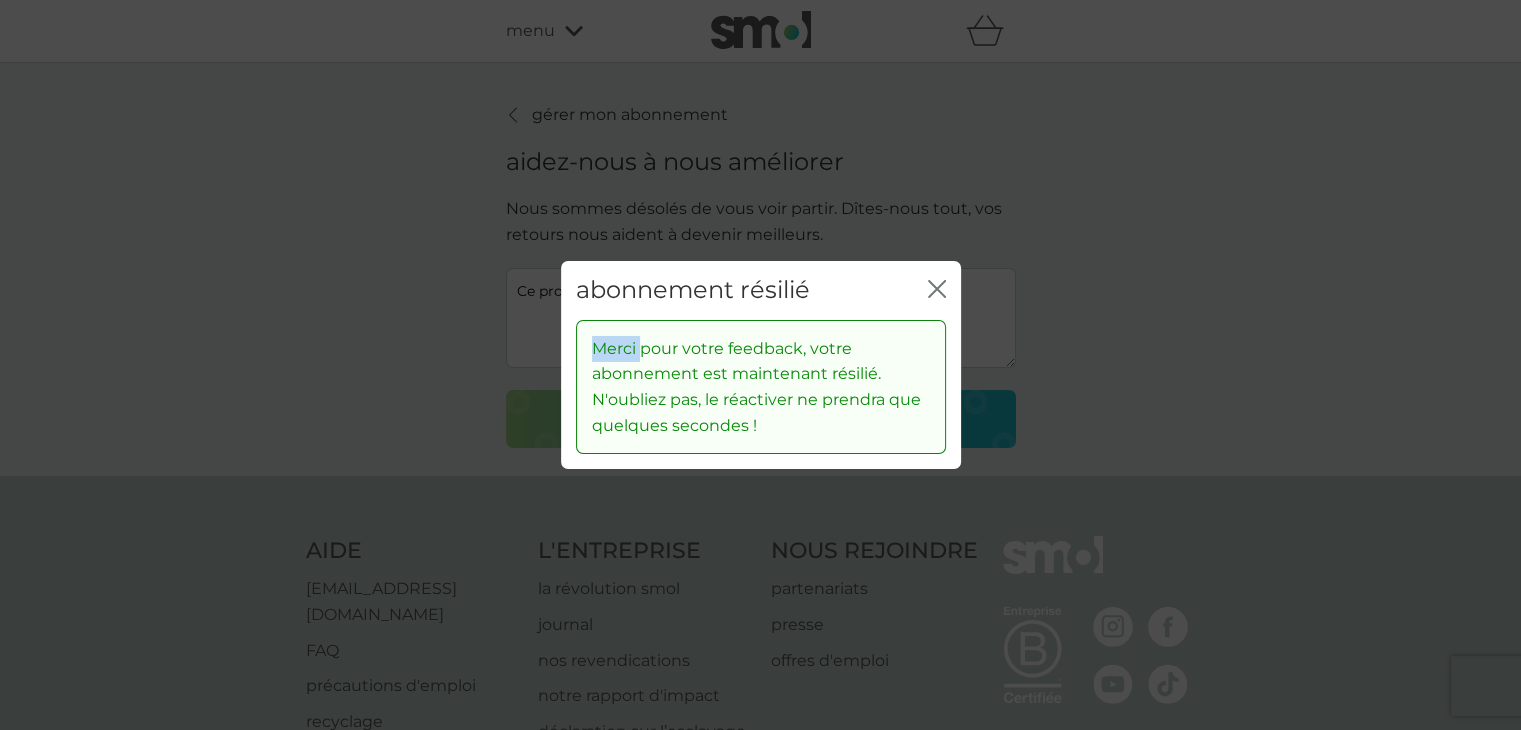 click on "abonnement résilié fermer" at bounding box center (761, 290) 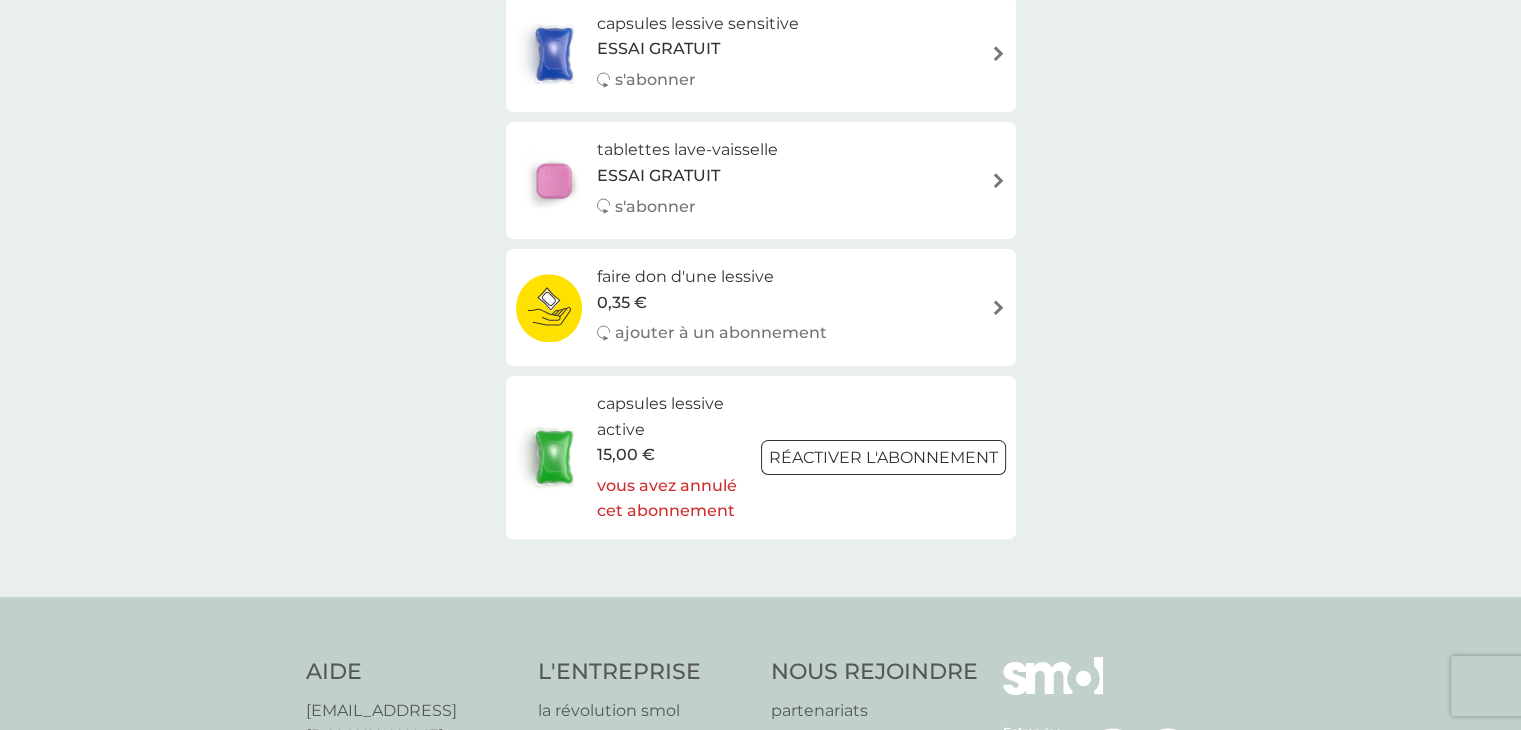 scroll, scrollTop: 0, scrollLeft: 0, axis: both 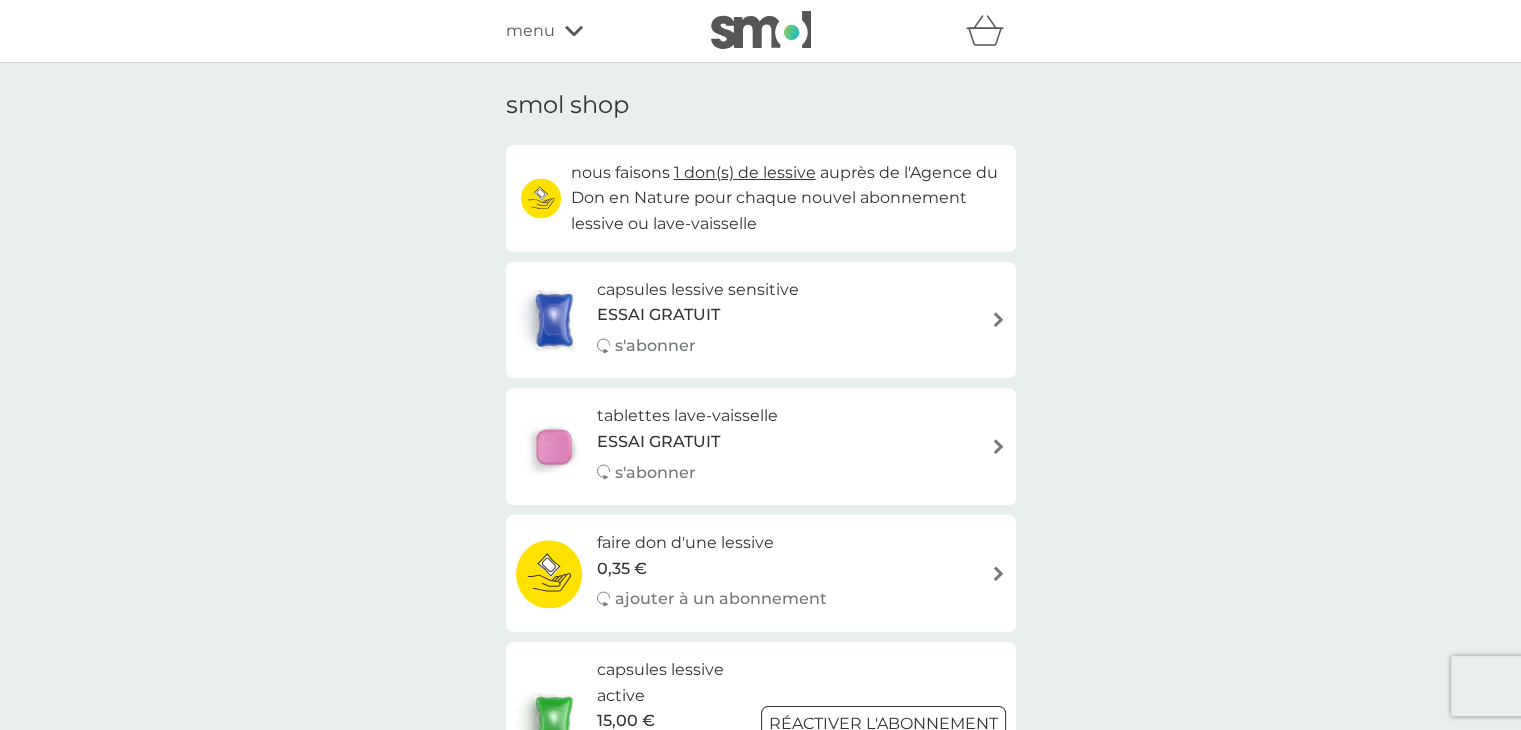click on "parrainer vos amis pour faire des économies smol impact smol shop mes abonnements mes commandes à venir mes coordonnées historique des commandes déconnexion menu" at bounding box center [760, 31] 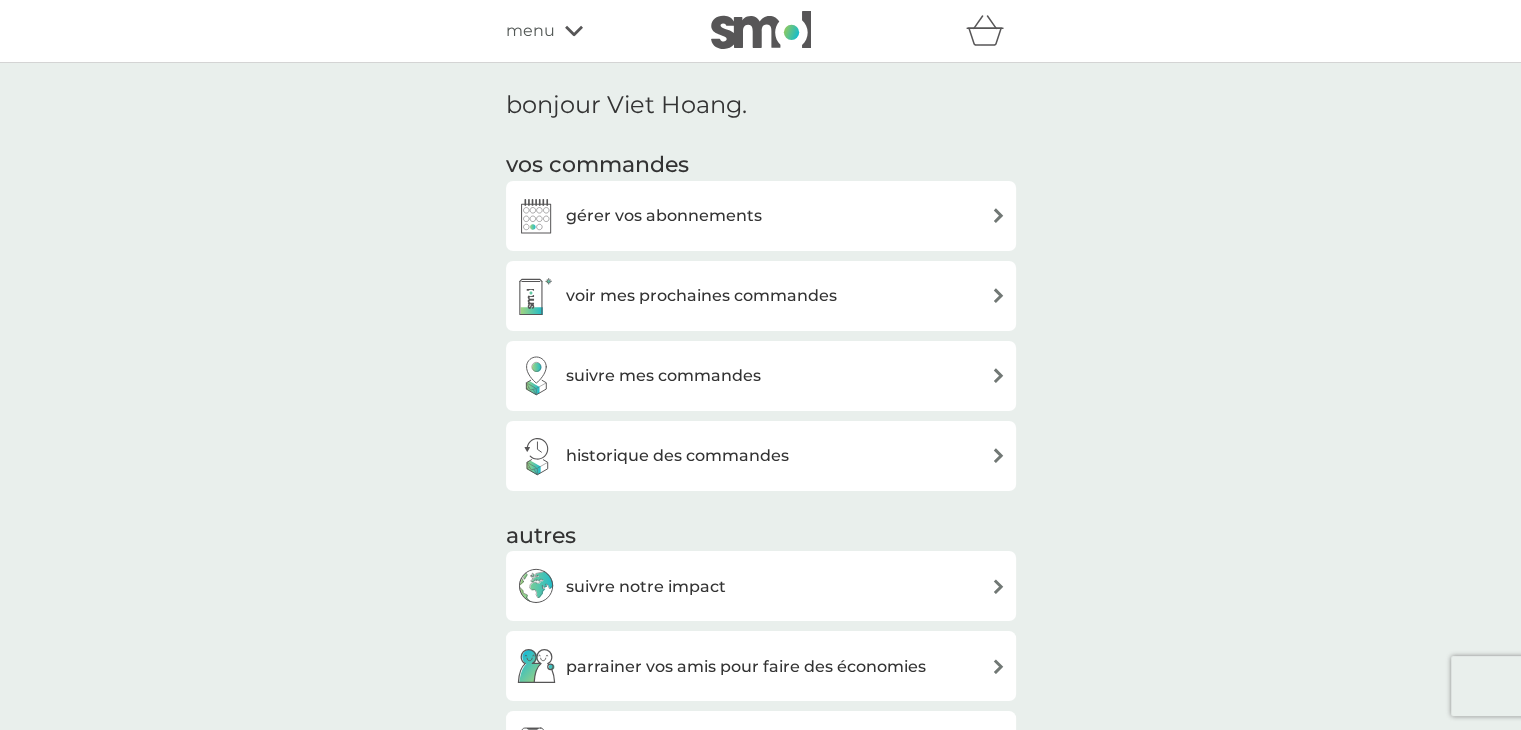 click on "gérer vos abonnements" at bounding box center [639, 216] 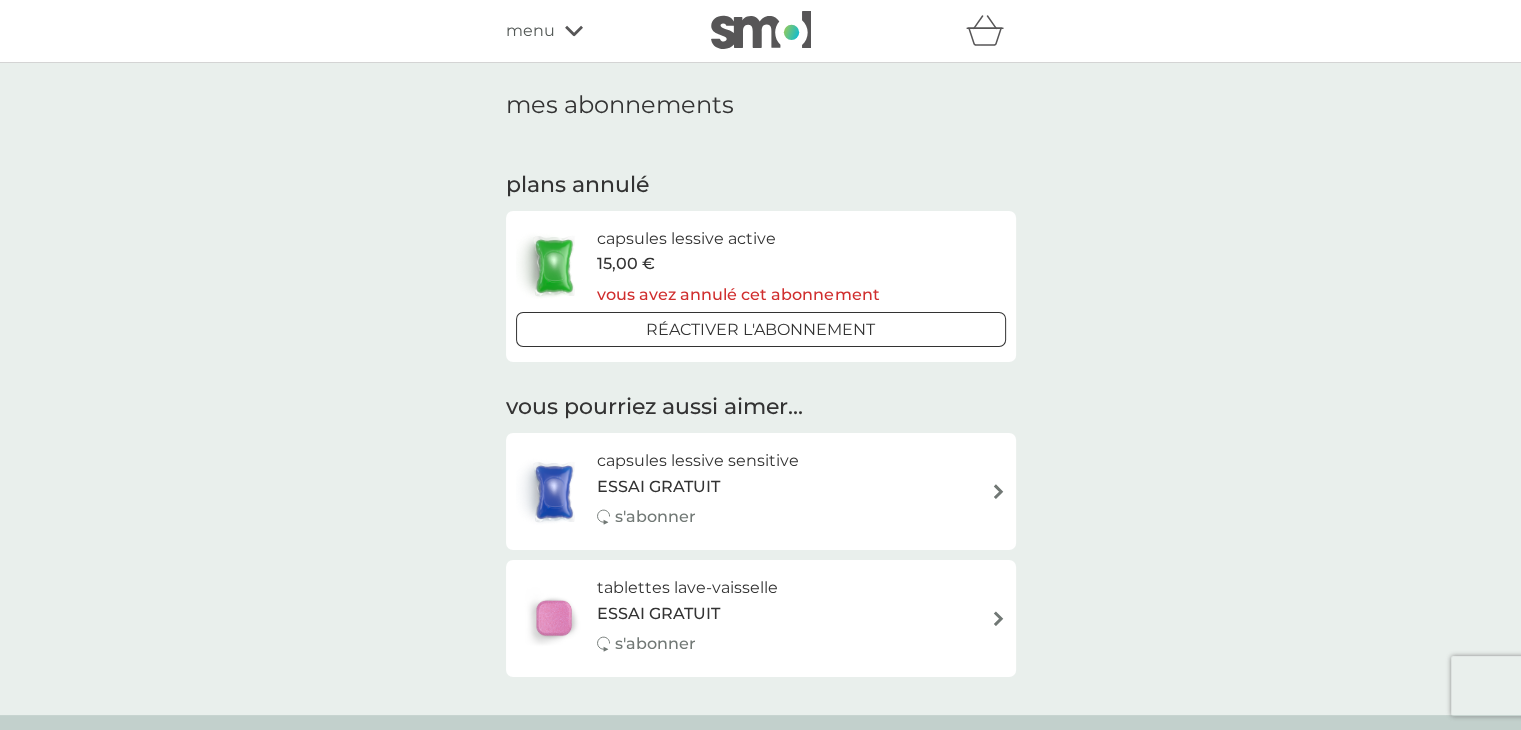 click at bounding box center [761, 30] 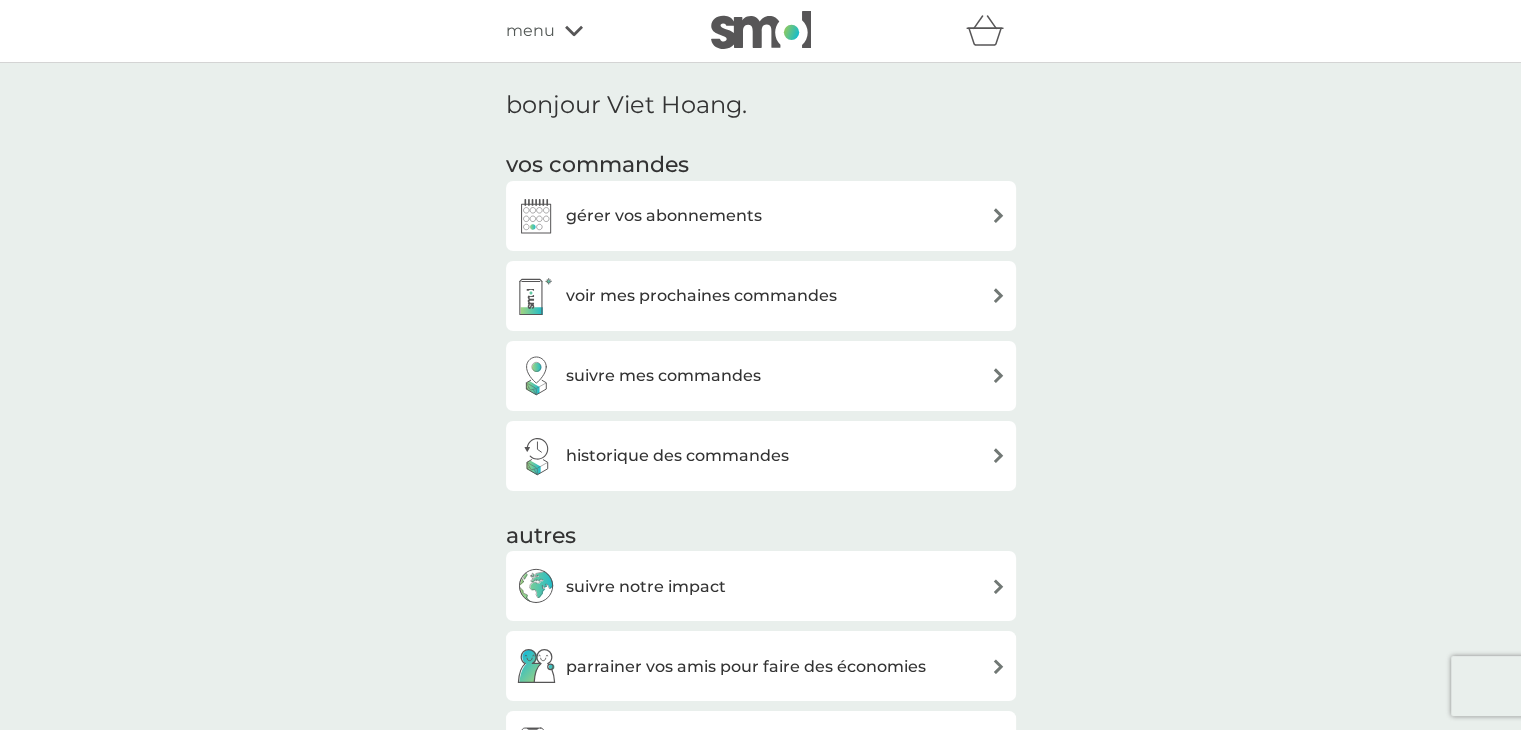 click at bounding box center [761, 30] 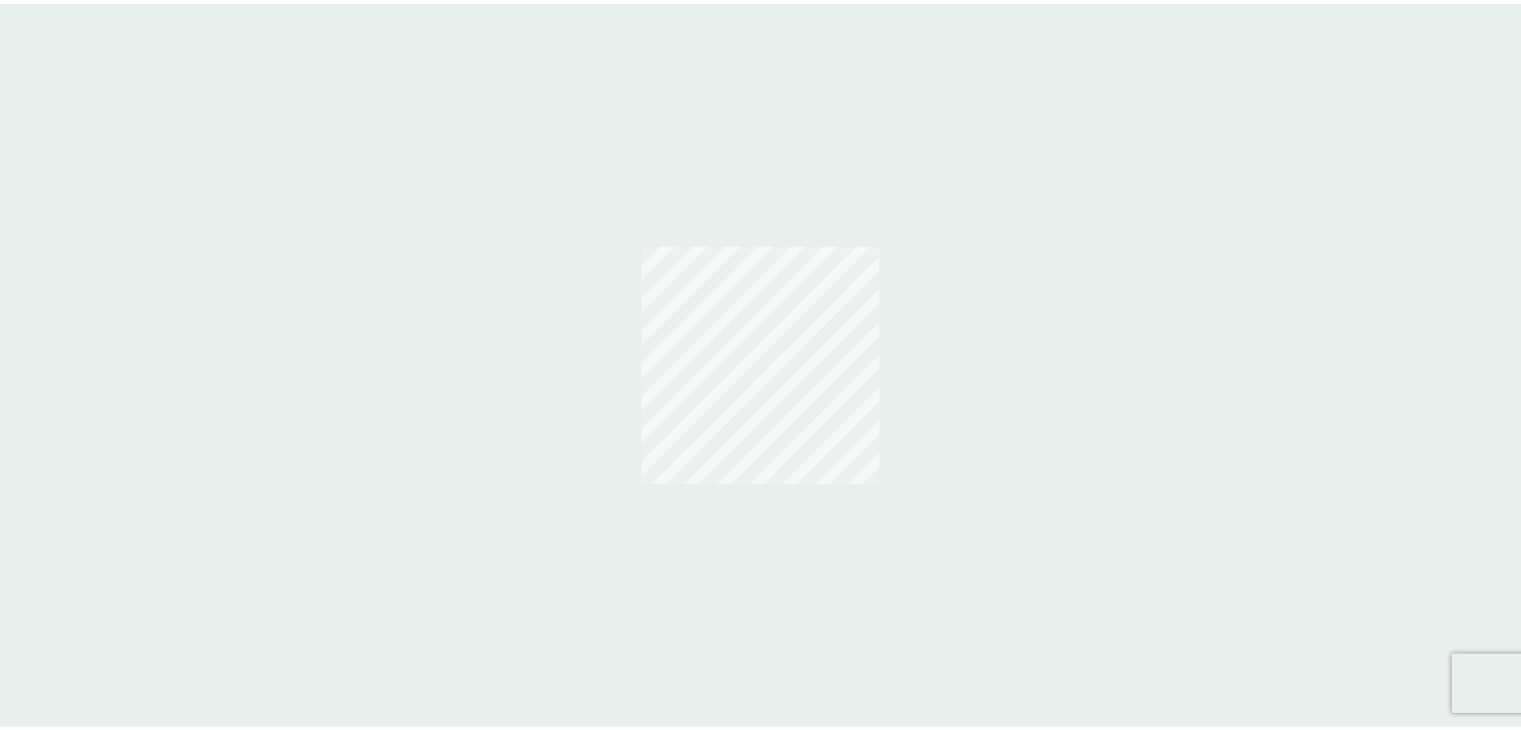 scroll, scrollTop: 0, scrollLeft: 0, axis: both 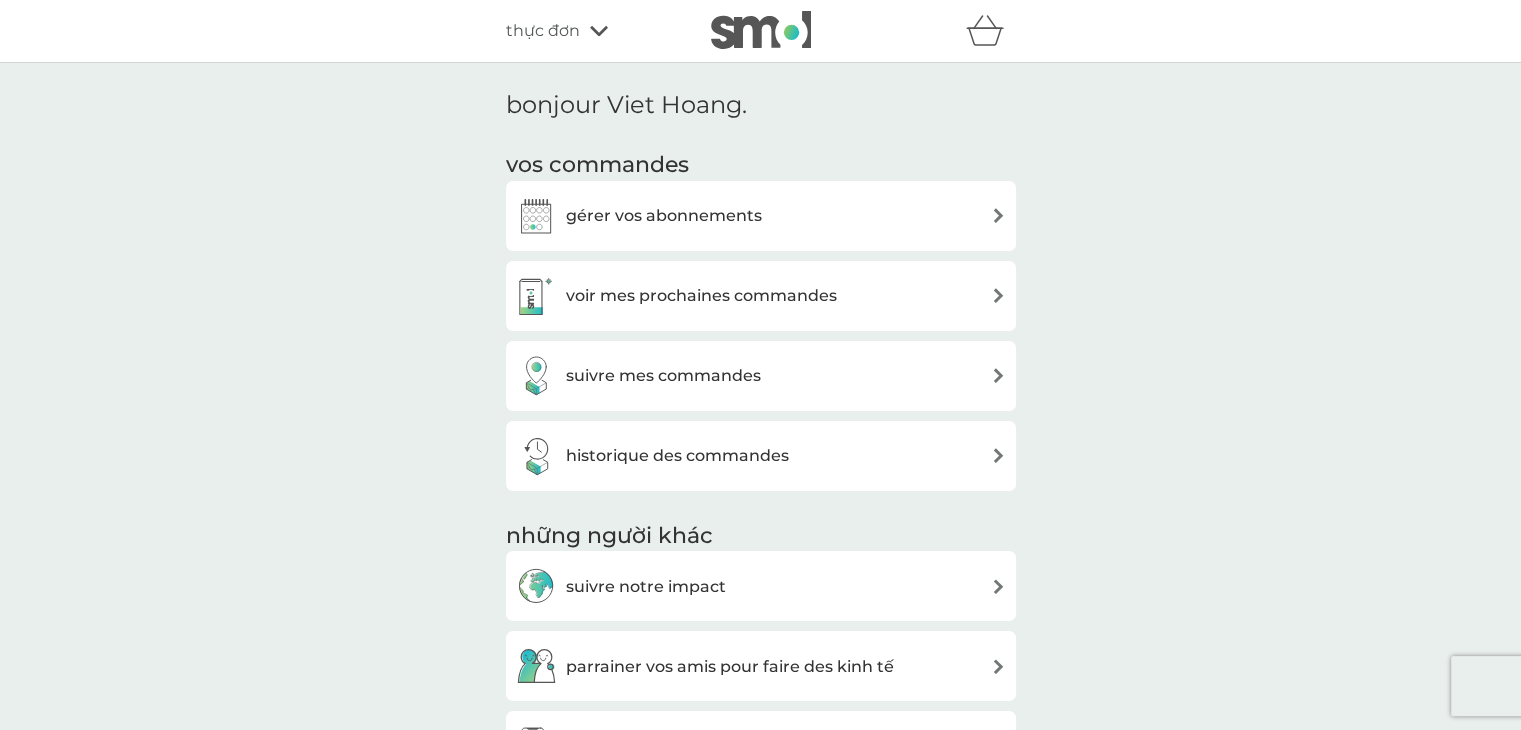 click 